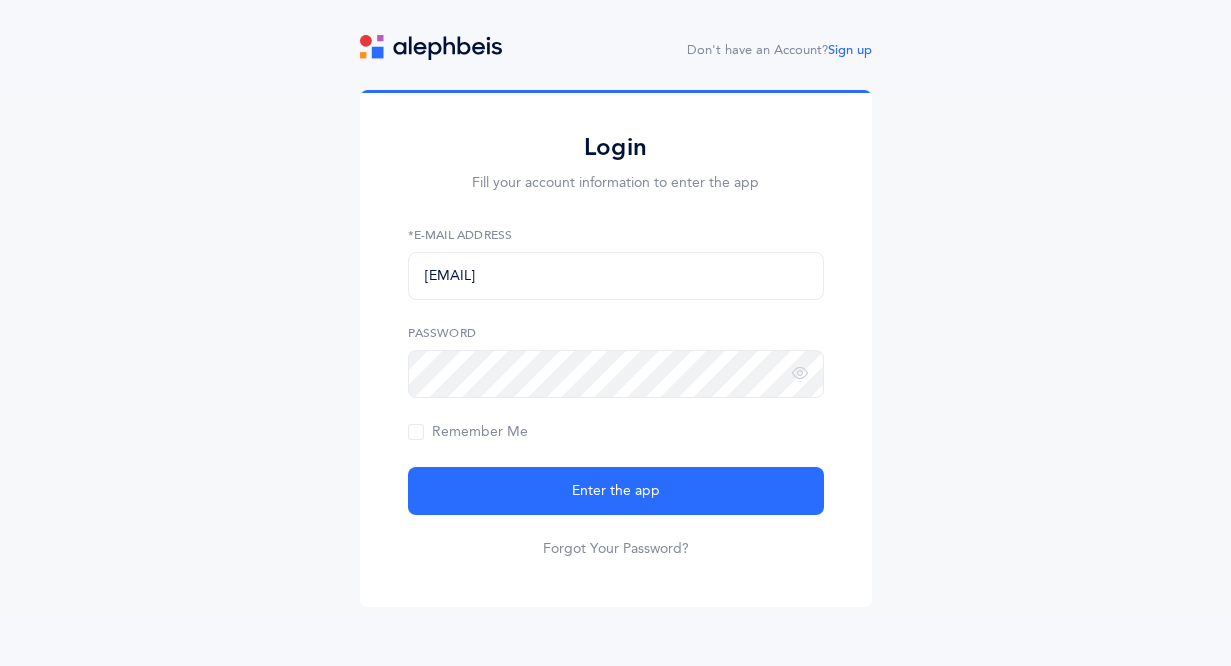 scroll, scrollTop: 0, scrollLeft: 0, axis: both 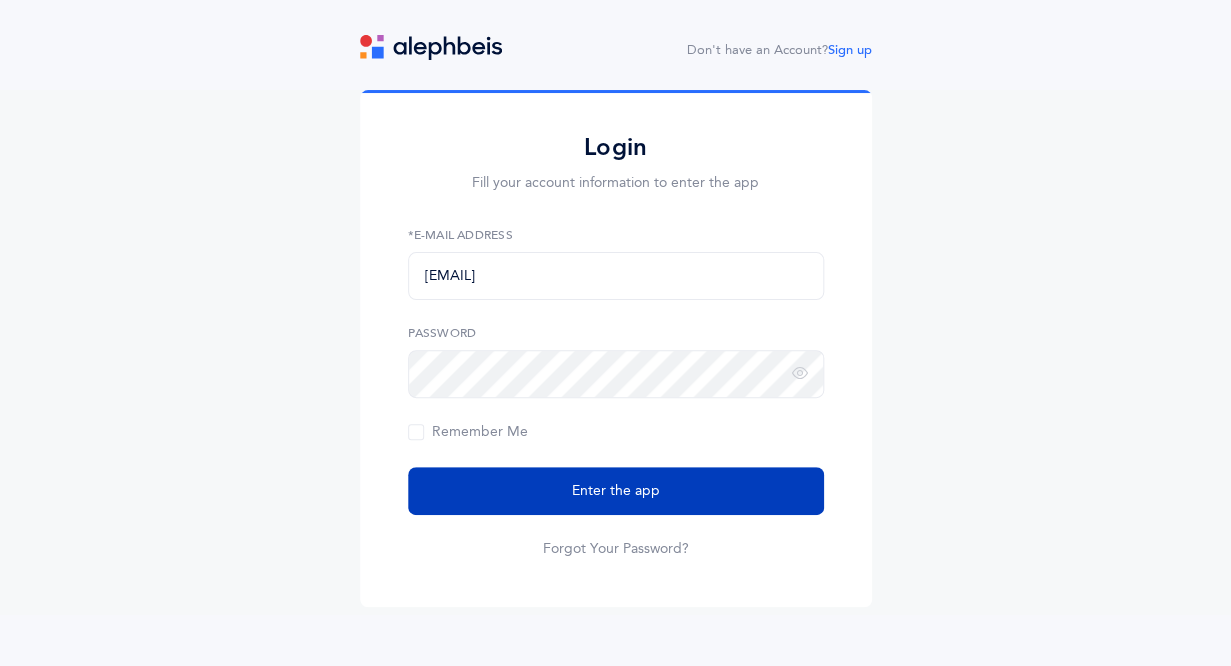click on "Enter the app" at bounding box center [616, 491] 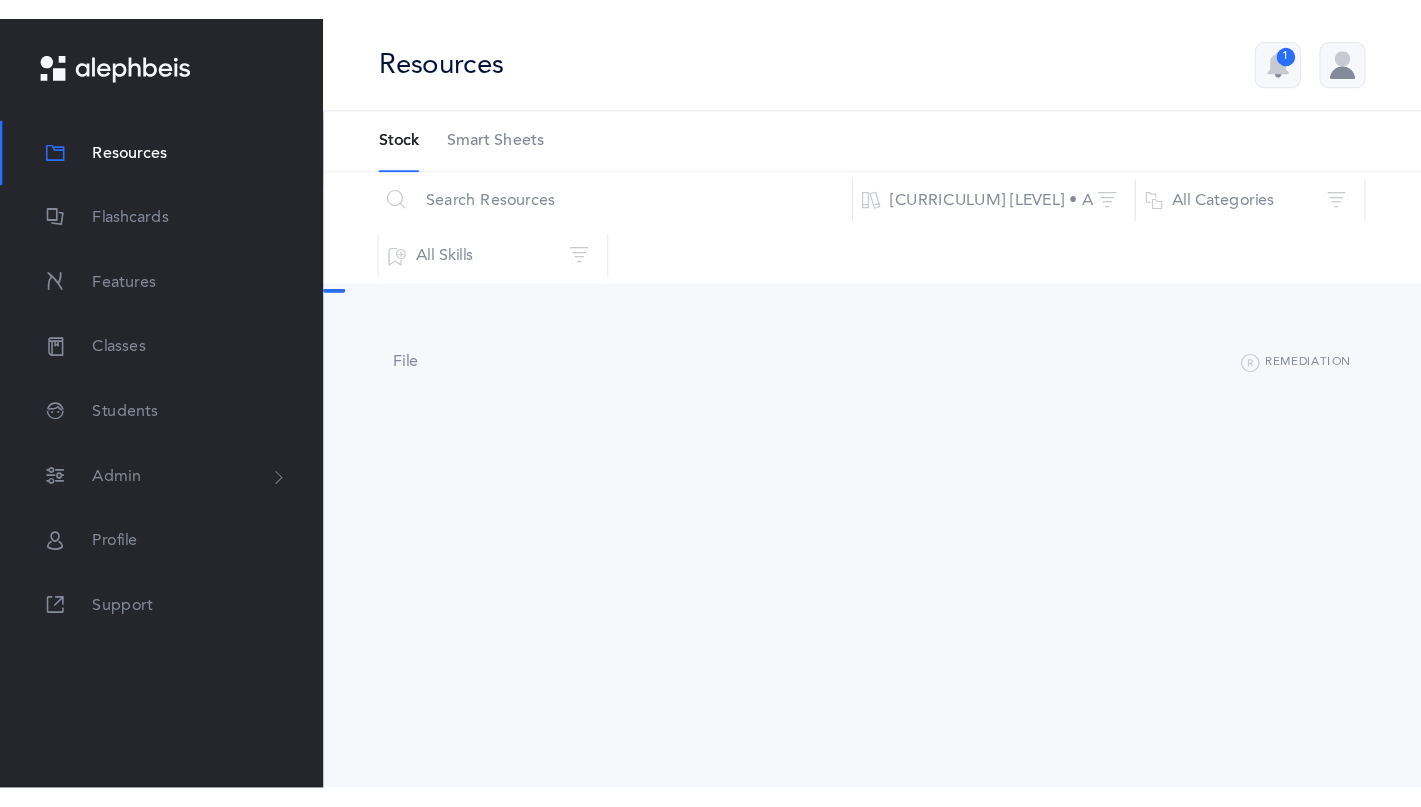 scroll, scrollTop: 0, scrollLeft: 0, axis: both 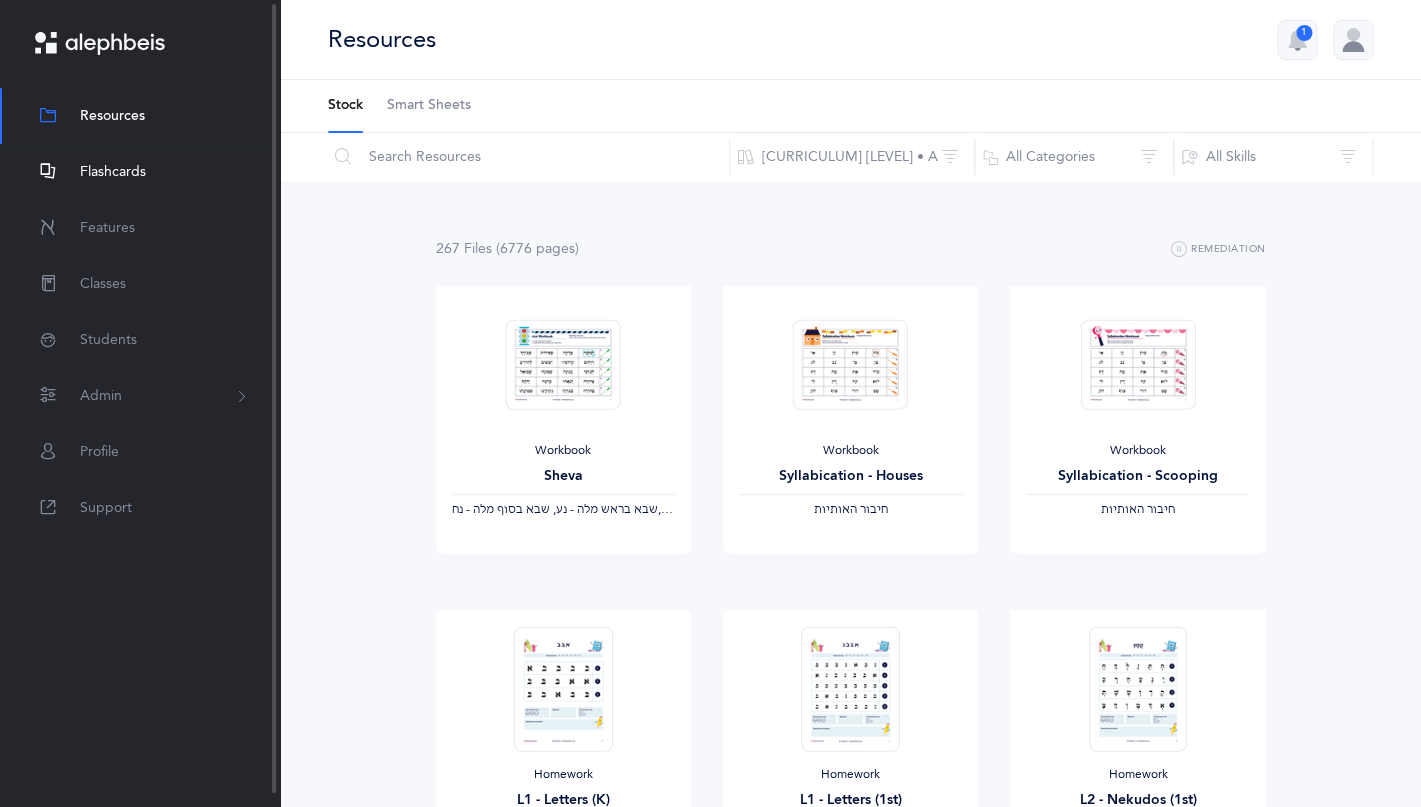 click on "Flashcards" at bounding box center (113, 172) 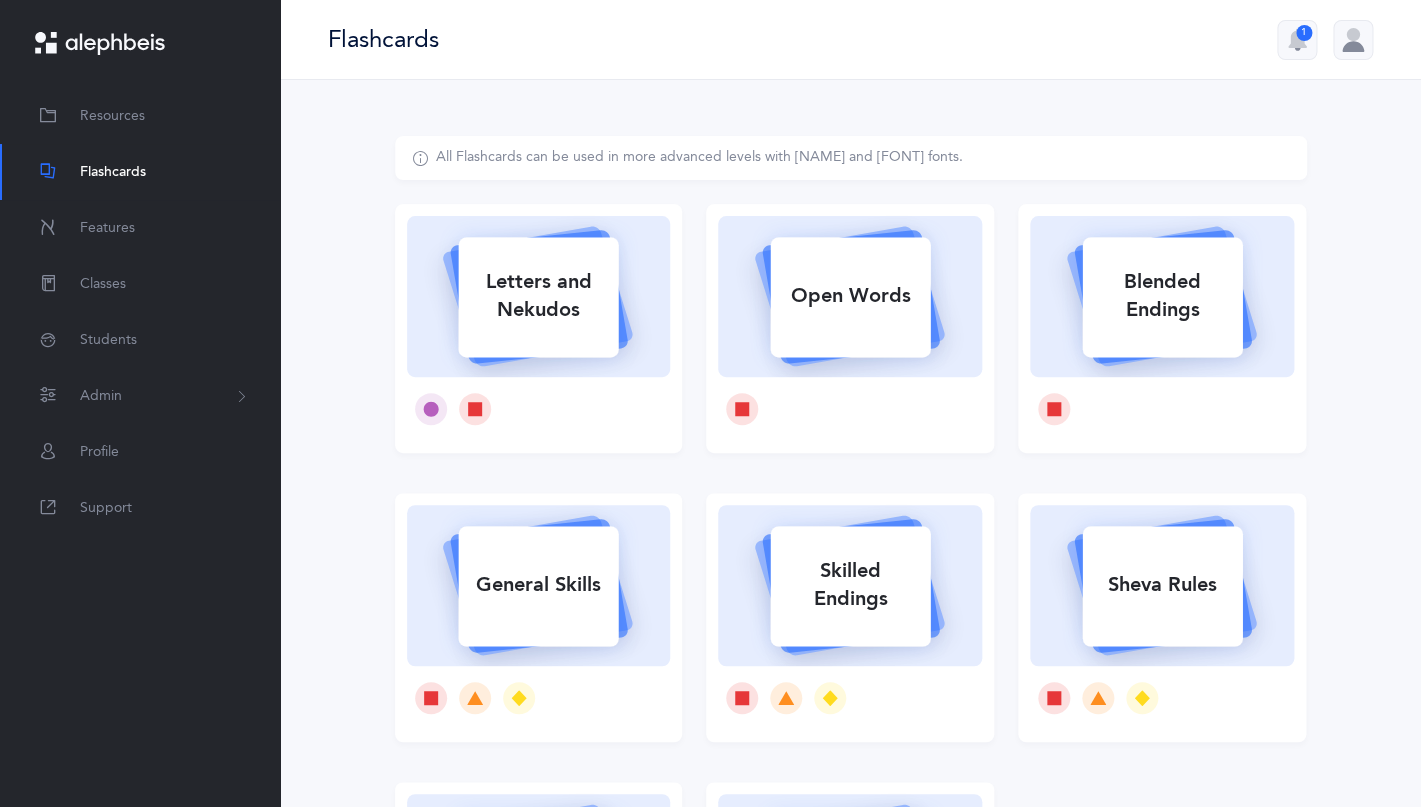 click 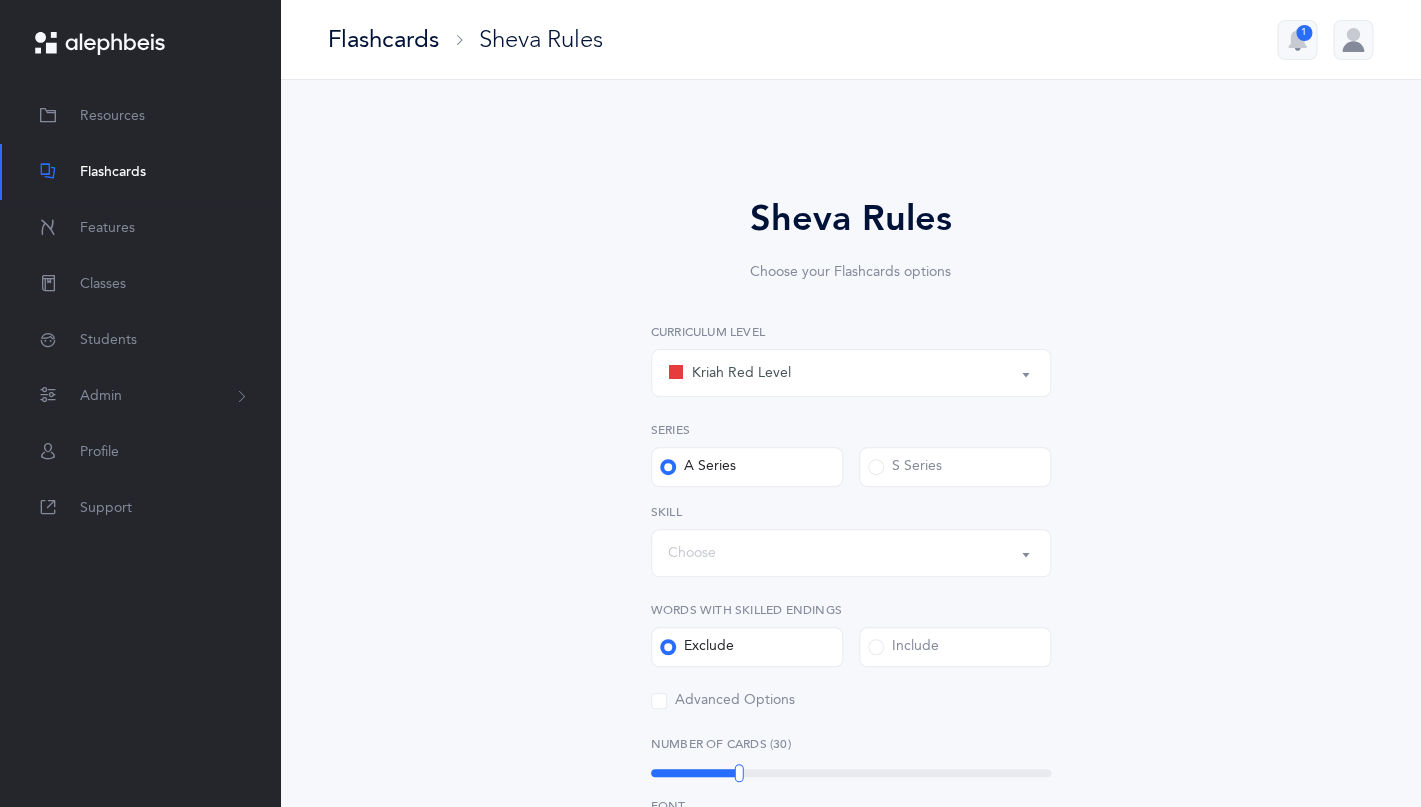 click on "Choose" at bounding box center [851, 553] 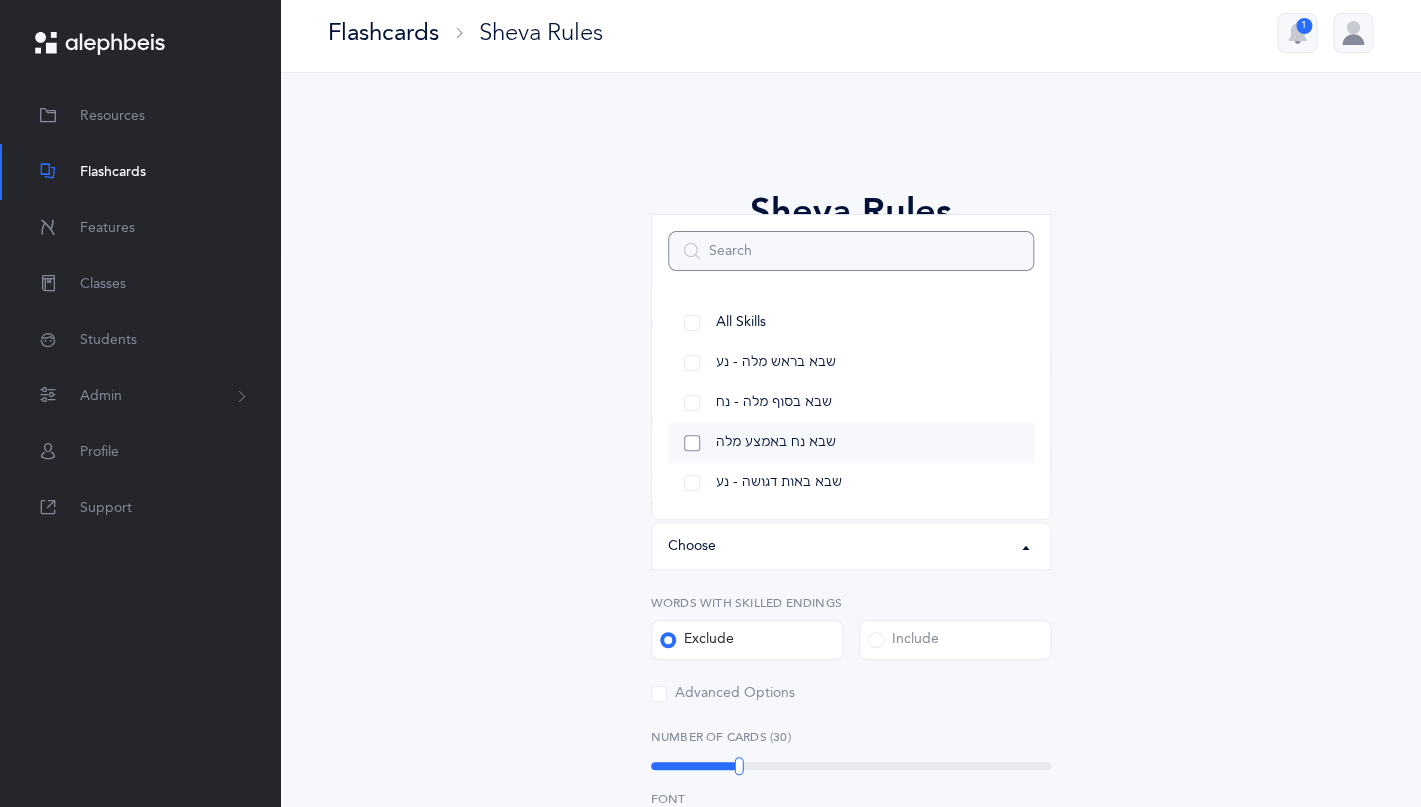 scroll, scrollTop: 2, scrollLeft: 0, axis: vertical 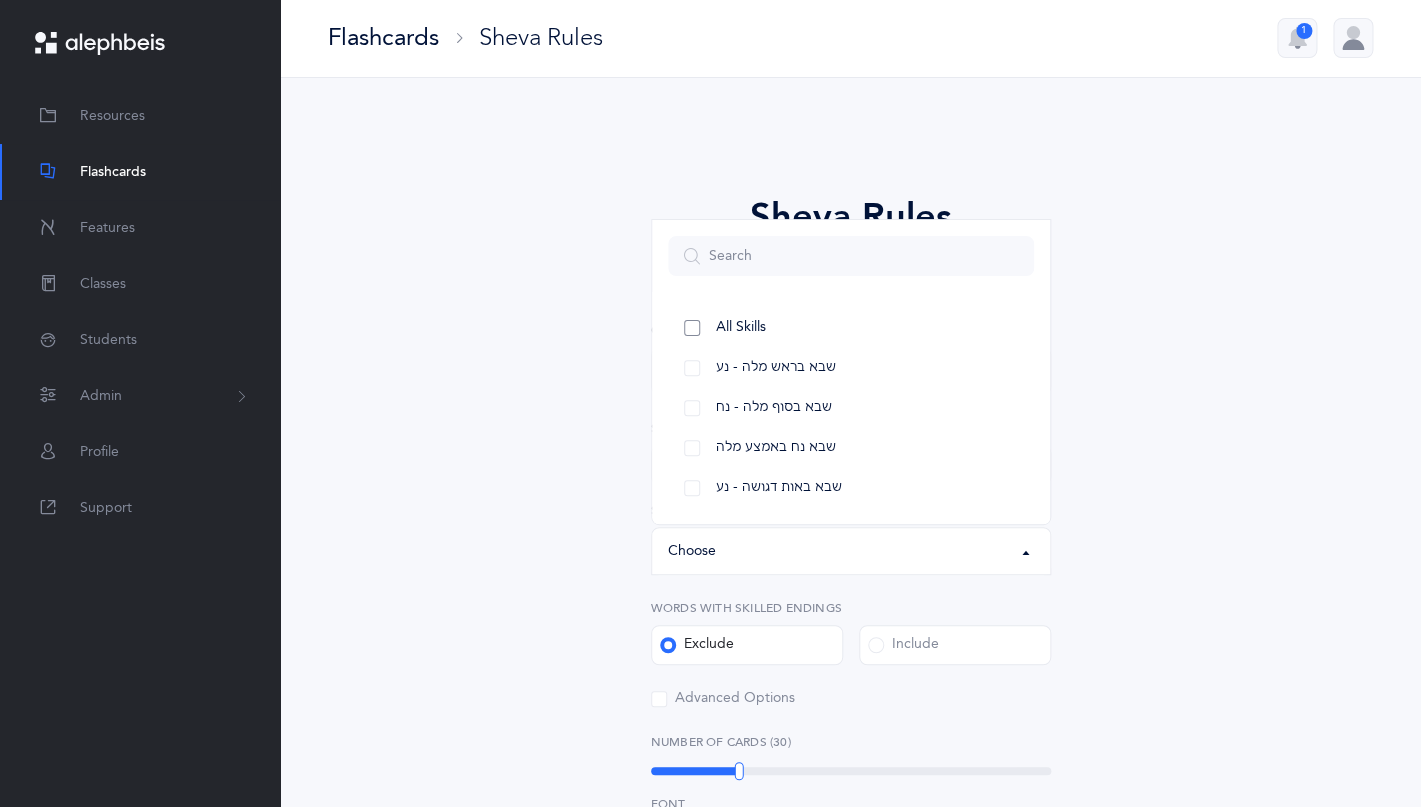 click on "All Skills" at bounding box center [851, 328] 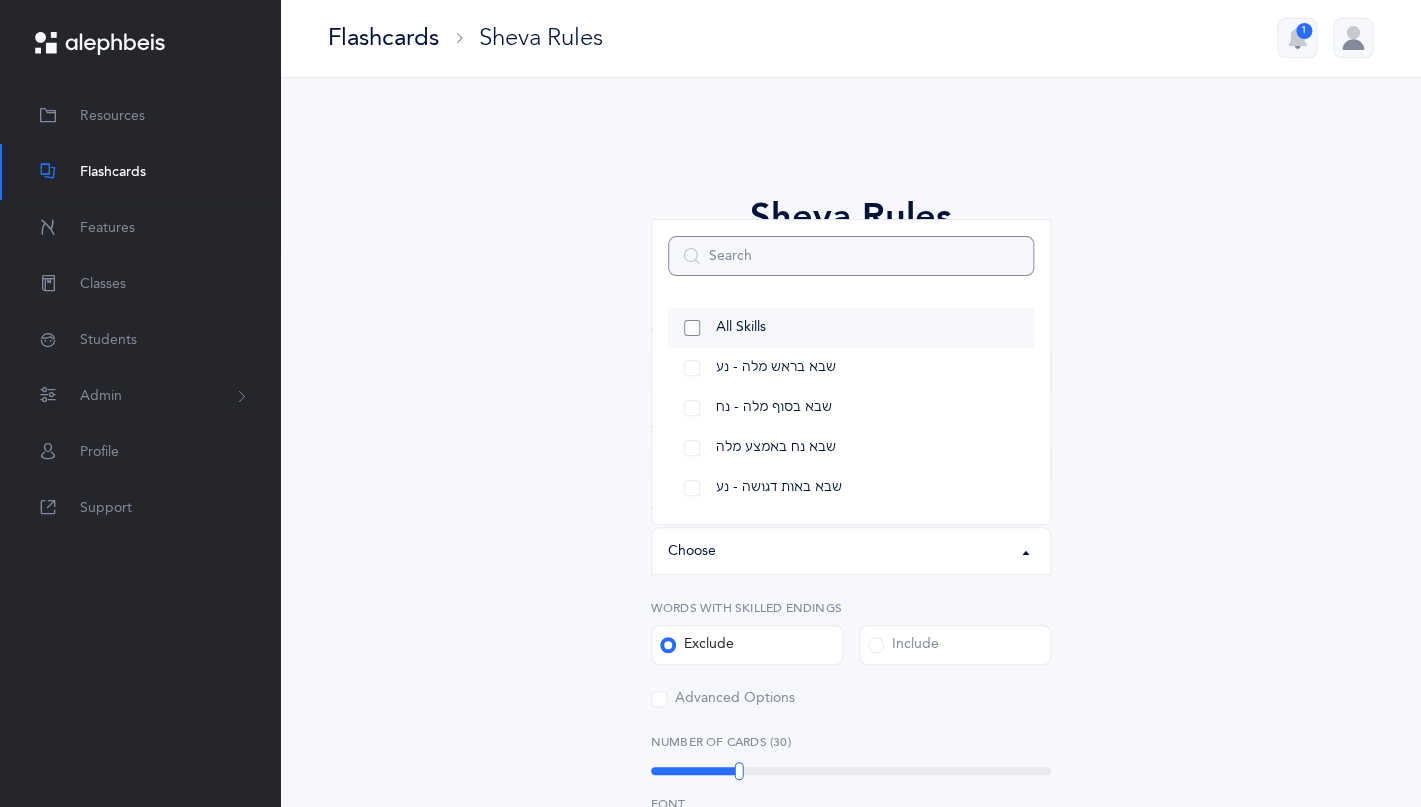 select on "12" 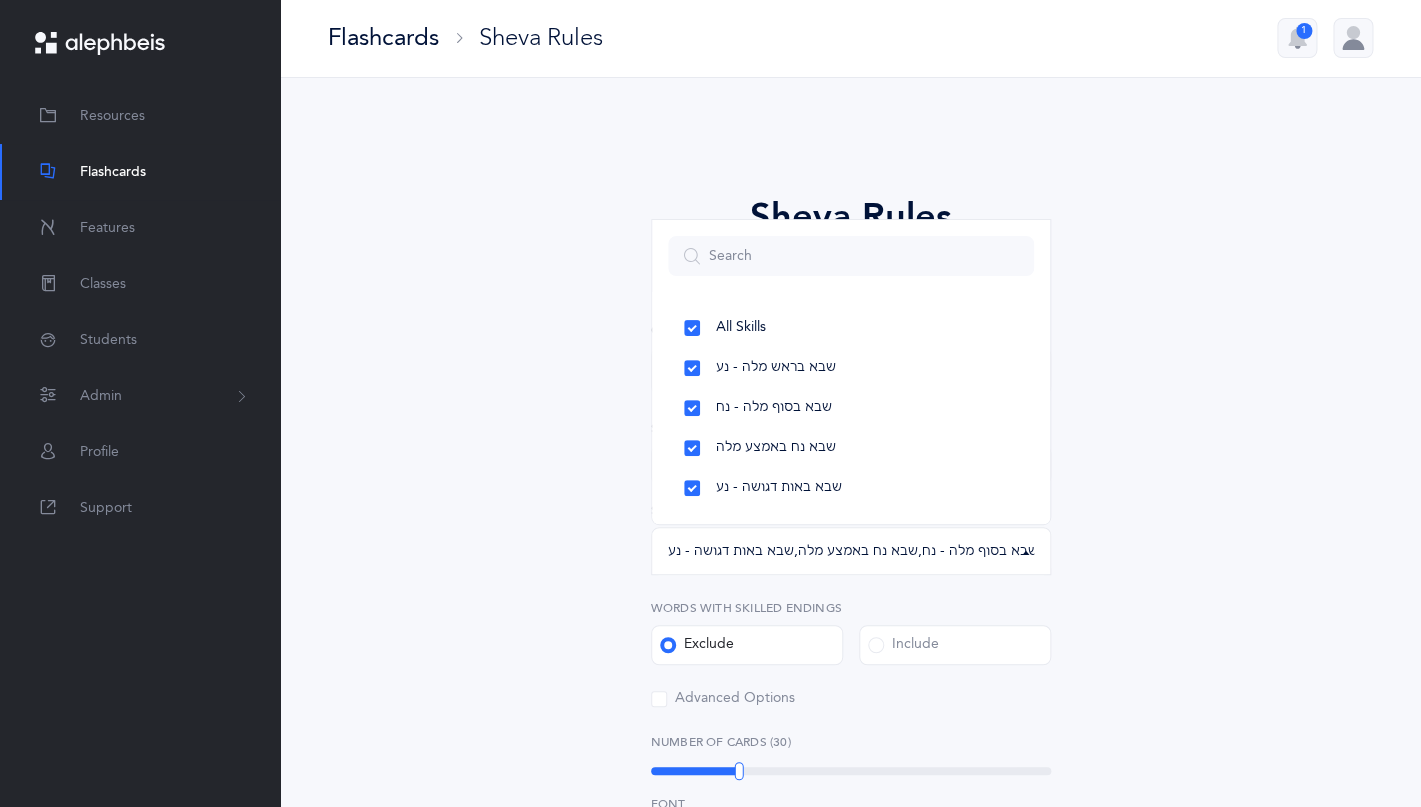 click on "Sheva Rules   Choose your Flashcards options         Kriah Red Level
Kriah Orange Level
Kriah Yellow Level
Kriah Red Level
Curriculum Level
Series
A Series
S Series
All Skills
שבא בראש מלה - נע
שבא בסוף מלה - נח
שבא נח באמצע מלה
שבא באות דגושה - נע
שבא בראש מלה - נע ,  שבא בסוף מלה - נח ,  שבא נח באמצע מלה ,  שבא באות דגושה - נע
All Skills
שבא בראש מלה - נע
שבא בסוף מלה - נח
שבא נח באמצע מלה
שבא באות דגושה - נע
Skill
Words with Skilled endings
Exclude
Include
Advanced Options
Upgrade your plan to Ultimate
Upgrade your plan to
Ultimate     20" at bounding box center (851, 780) 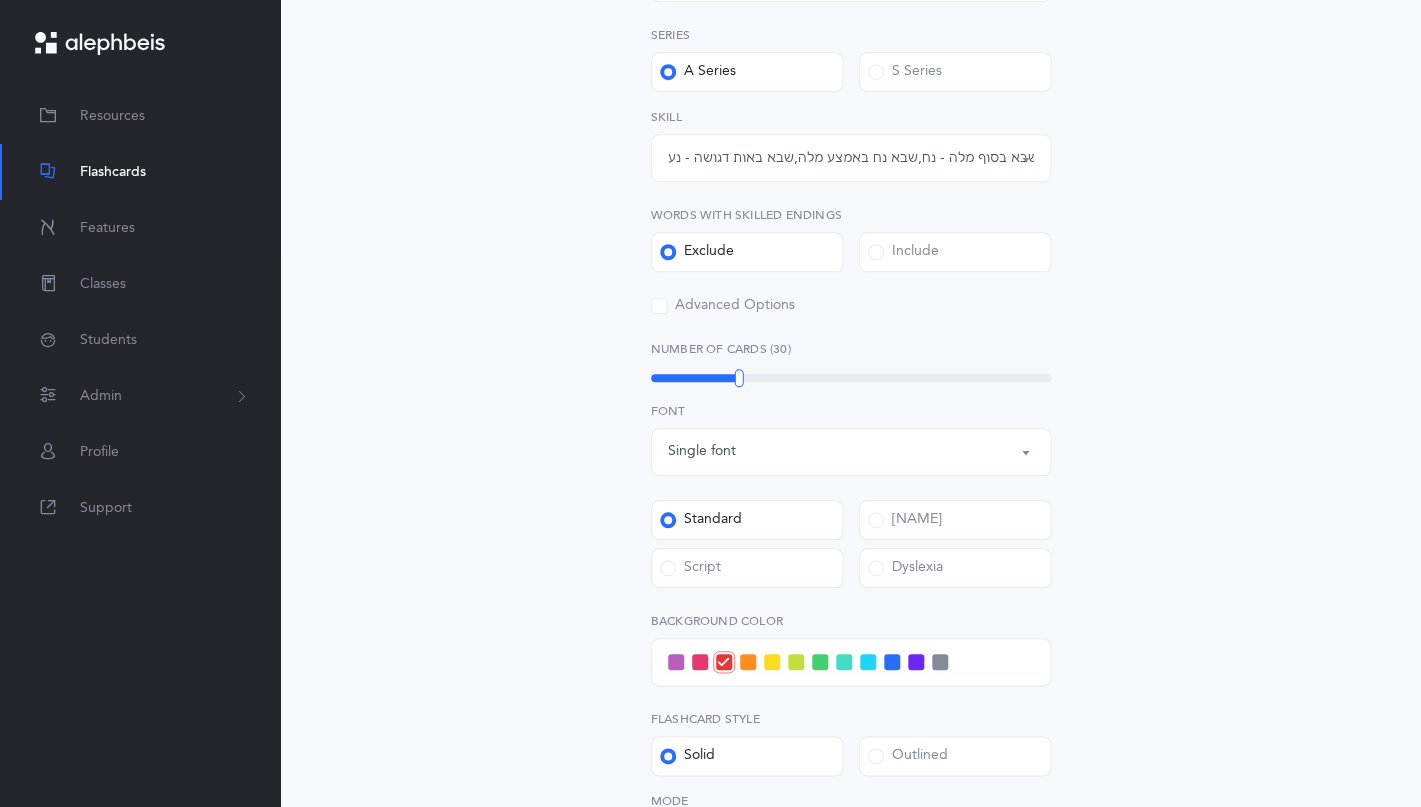 scroll, scrollTop: 406, scrollLeft: 0, axis: vertical 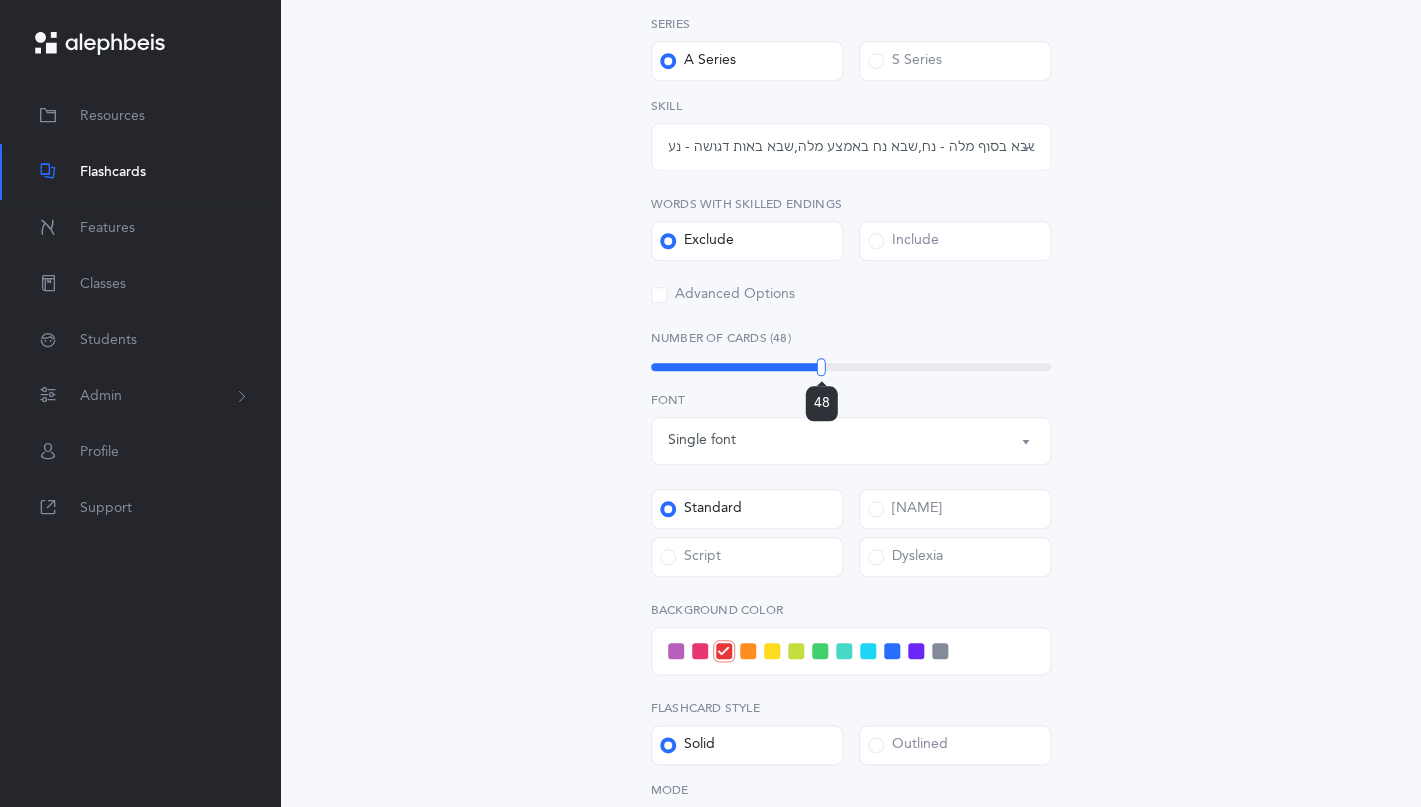 drag, startPoint x: 742, startPoint y: 366, endPoint x: 821, endPoint y: 375, distance: 79.51101 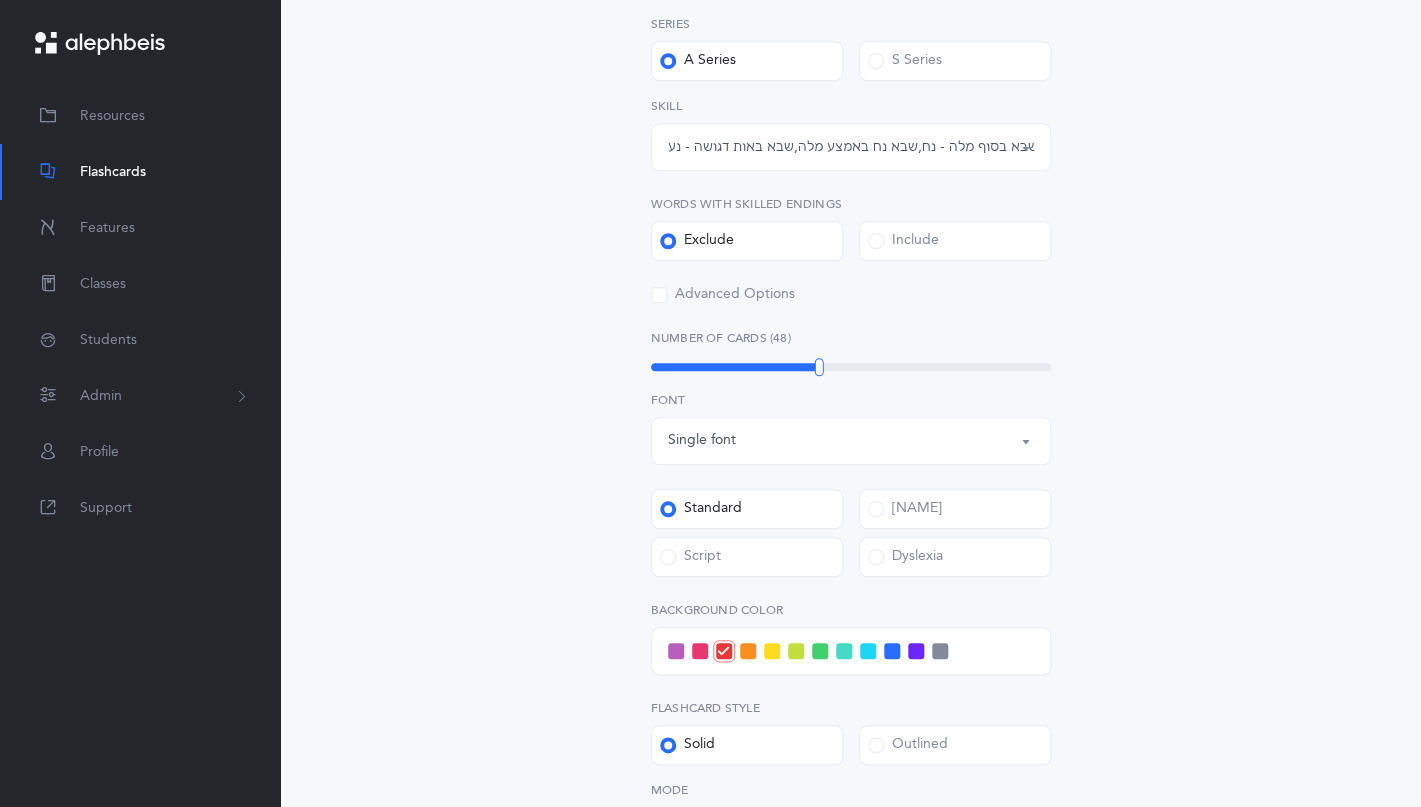 click on "Single font" at bounding box center [851, 441] 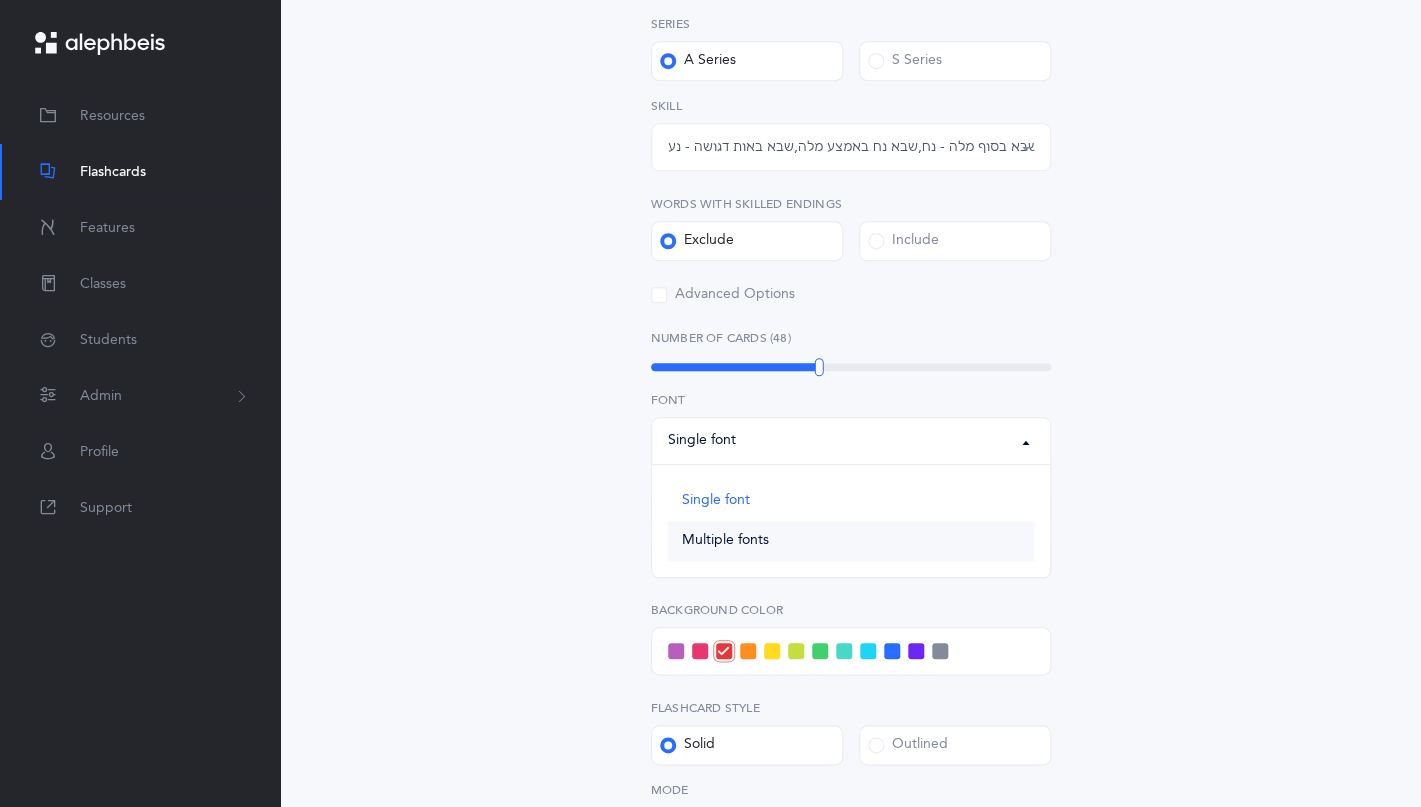 click on "Multiple fonts" at bounding box center (851, 541) 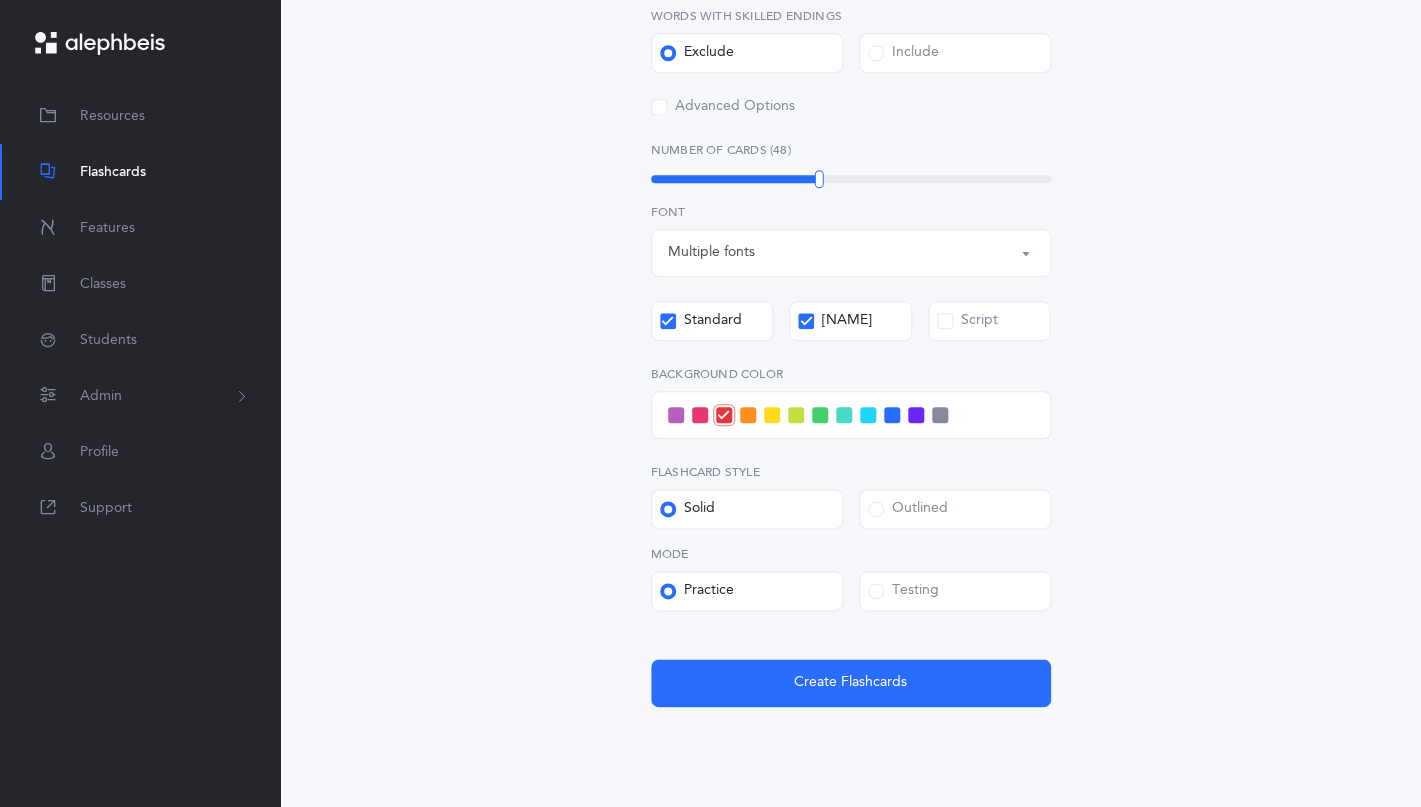 scroll, scrollTop: 597, scrollLeft: 0, axis: vertical 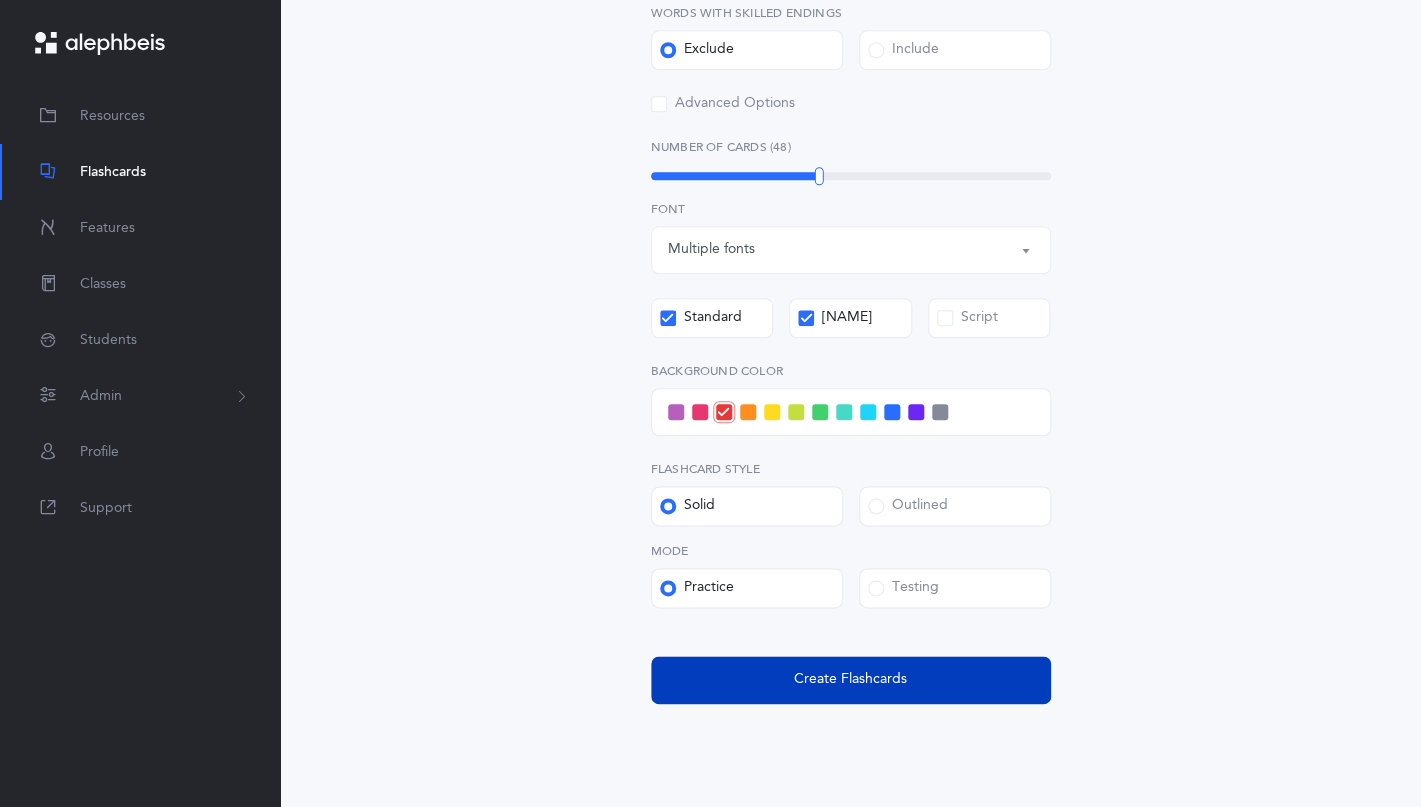 click on "Create Flashcards" at bounding box center [850, 679] 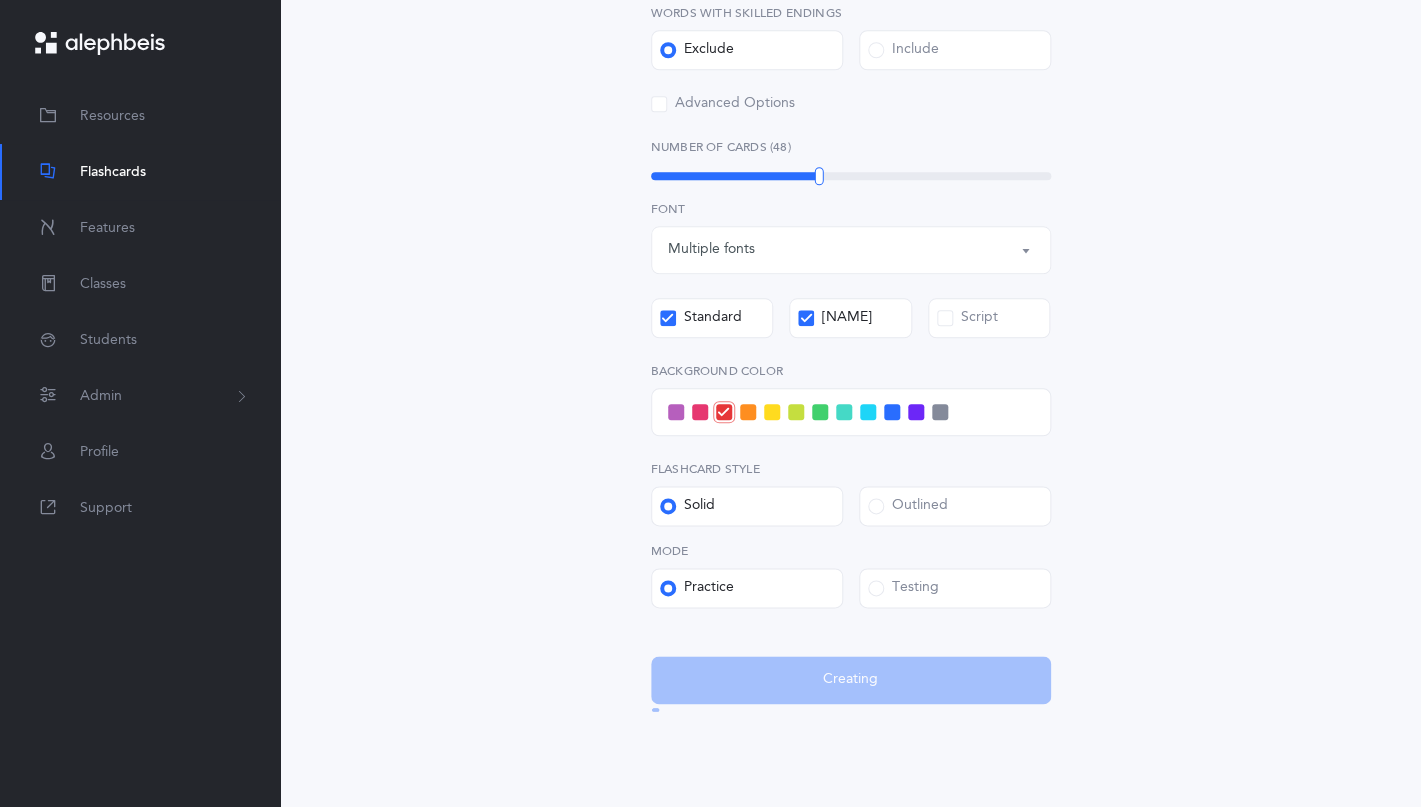 scroll, scrollTop: 0, scrollLeft: 0, axis: both 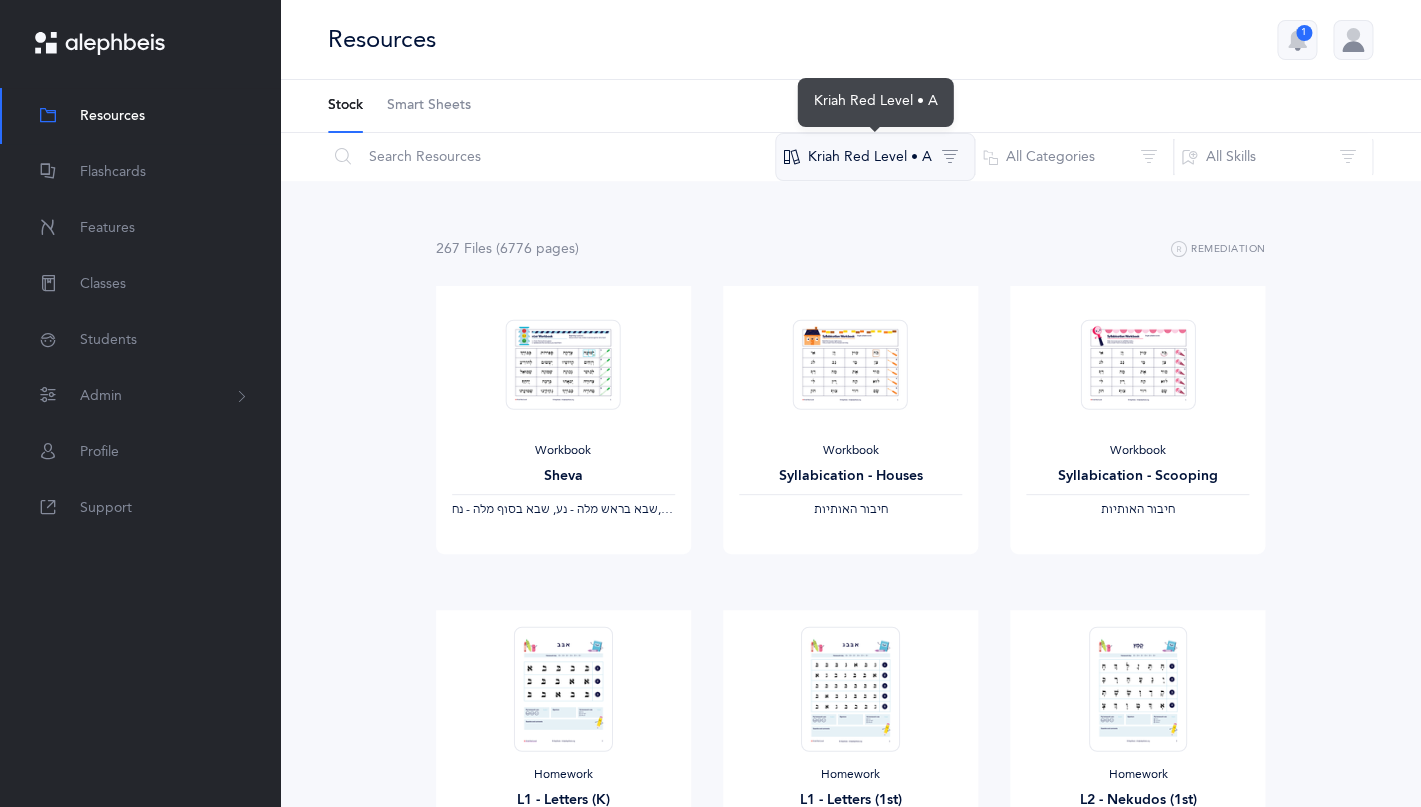 click on "Kriah Red Level • A" at bounding box center (875, 157) 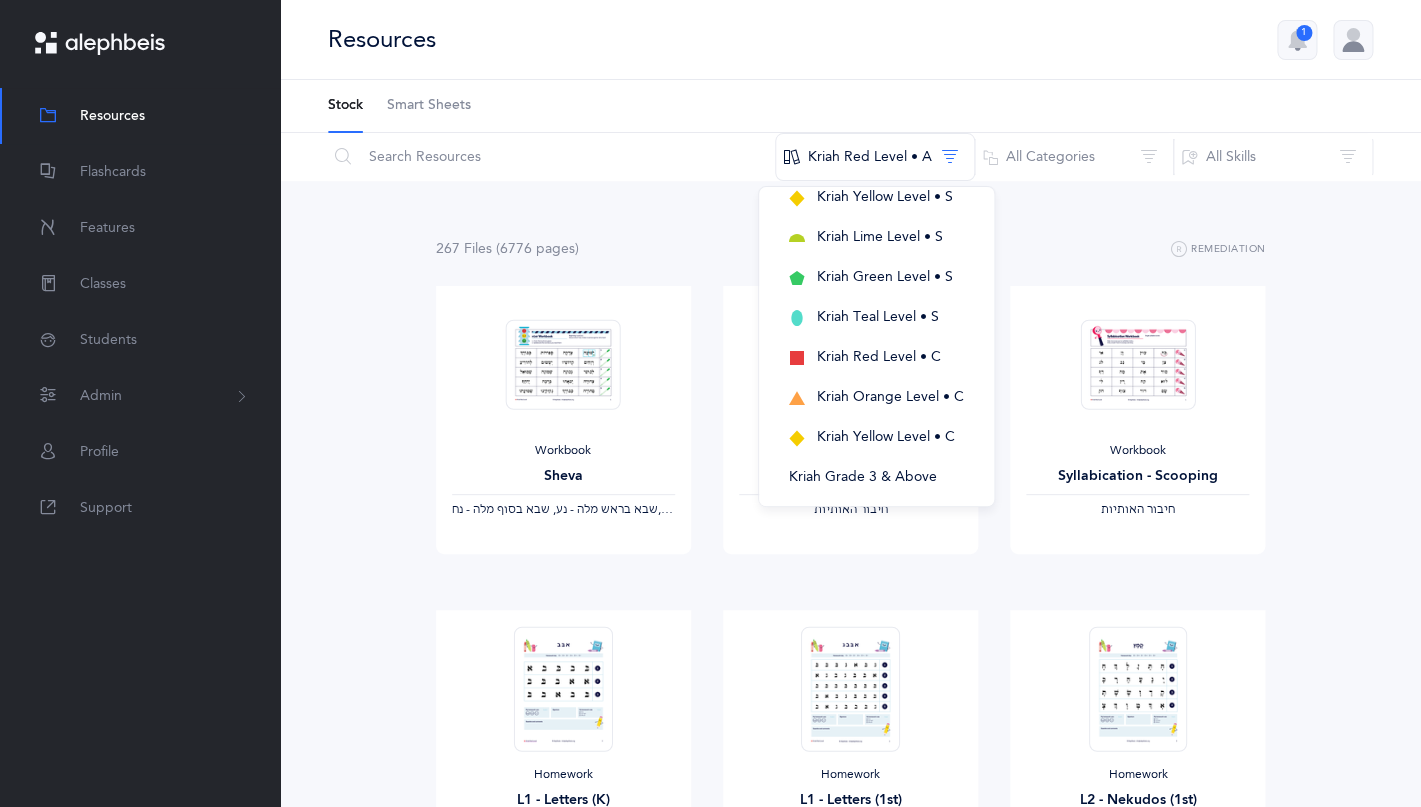 scroll, scrollTop: 491, scrollLeft: 0, axis: vertical 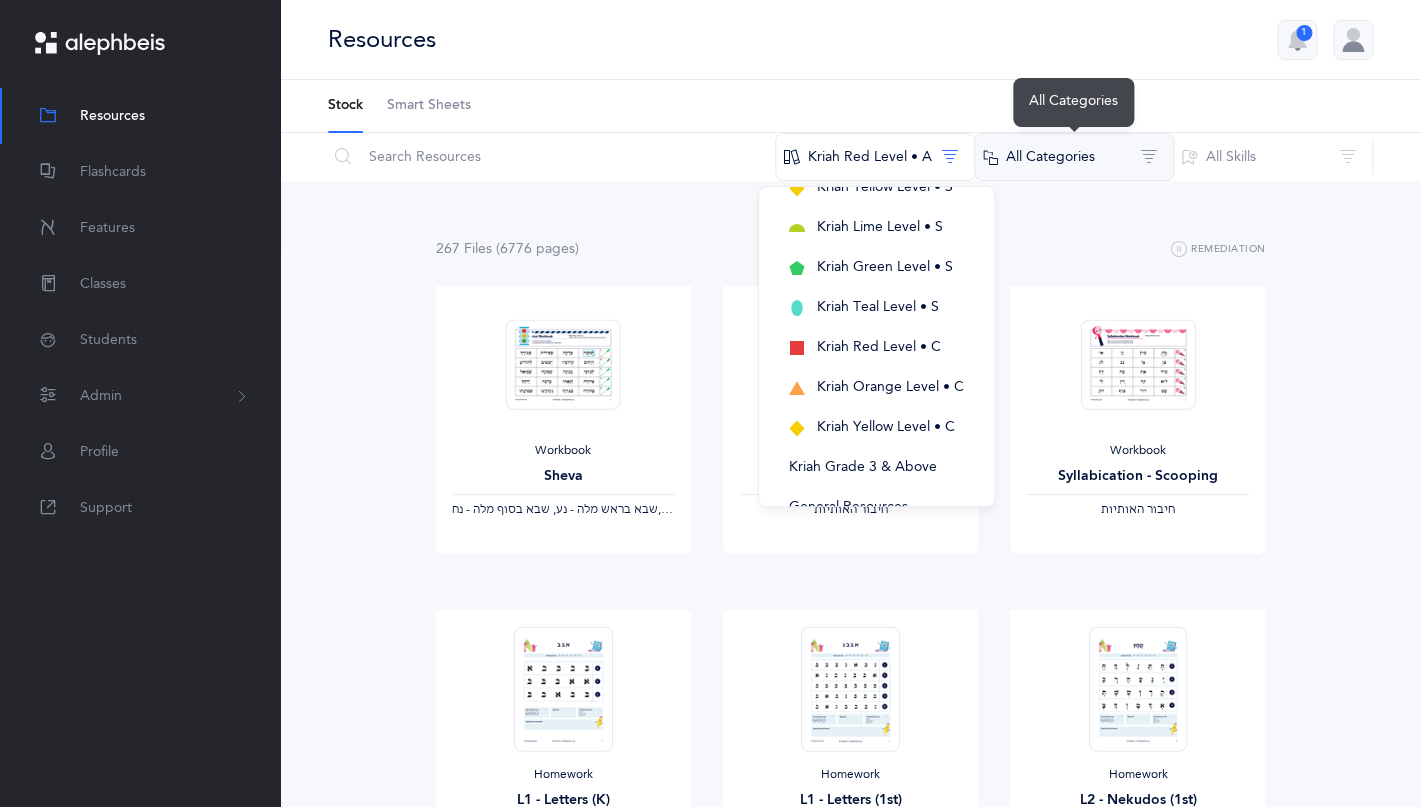 click on "All Categories" at bounding box center [1074, 157] 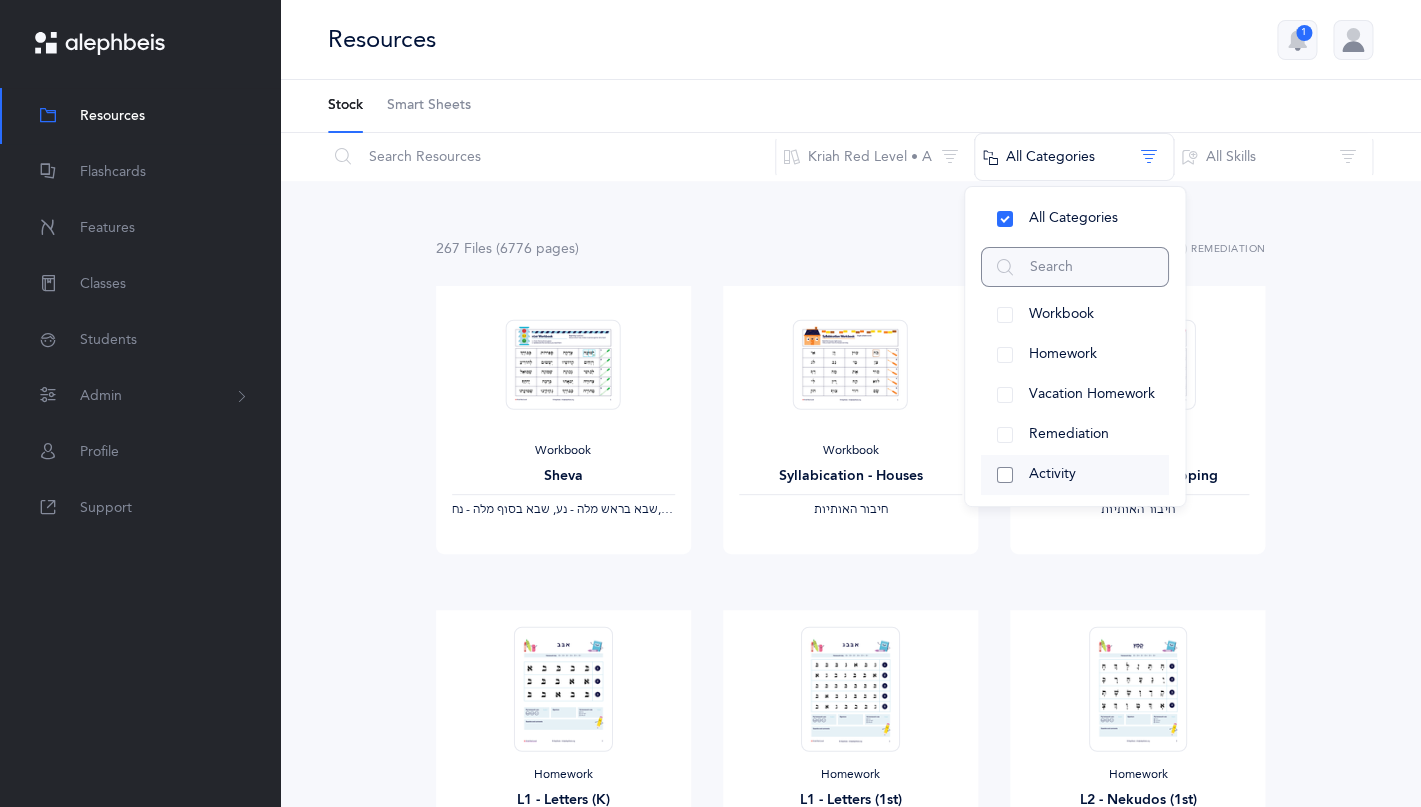 scroll, scrollTop: 0, scrollLeft: 0, axis: both 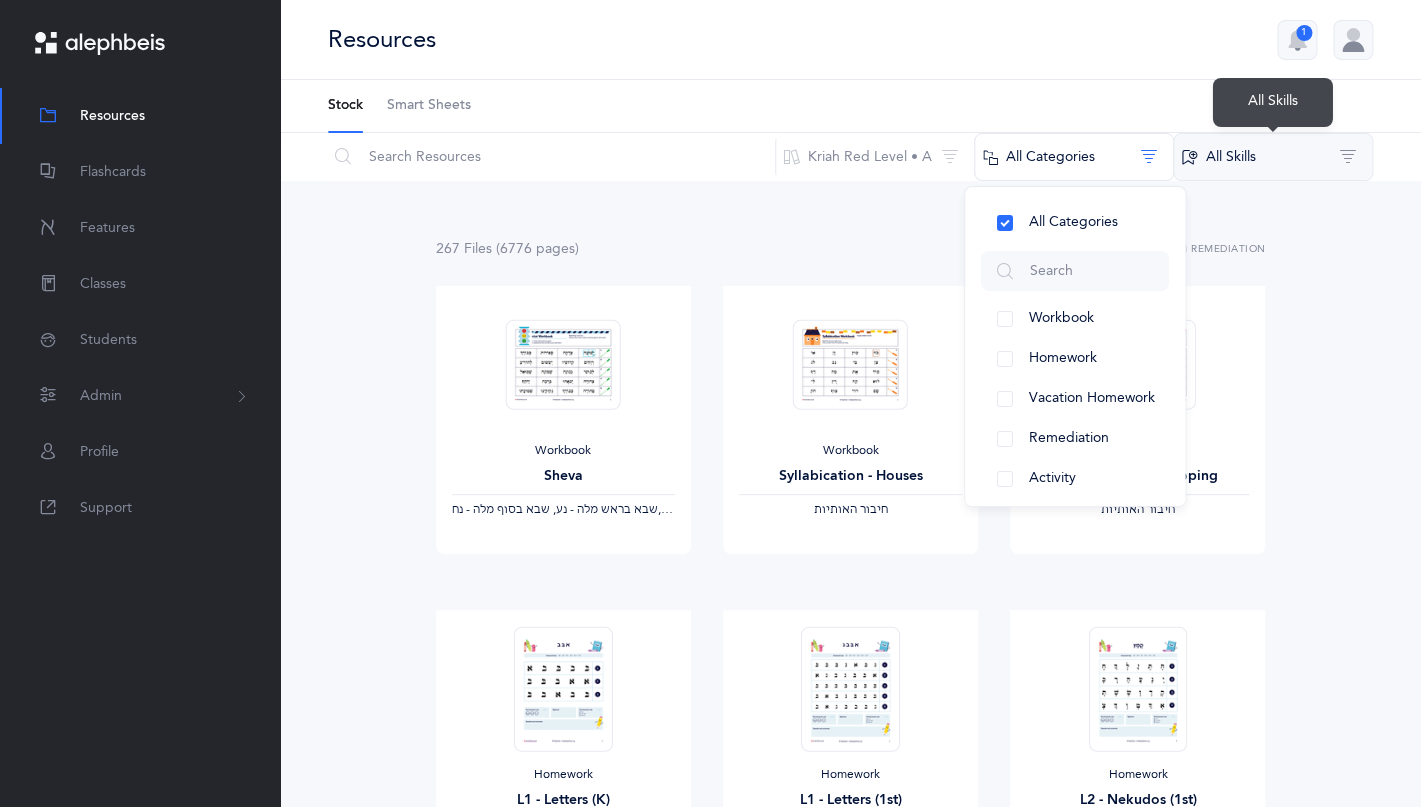 click on "All Skills" at bounding box center (1273, 157) 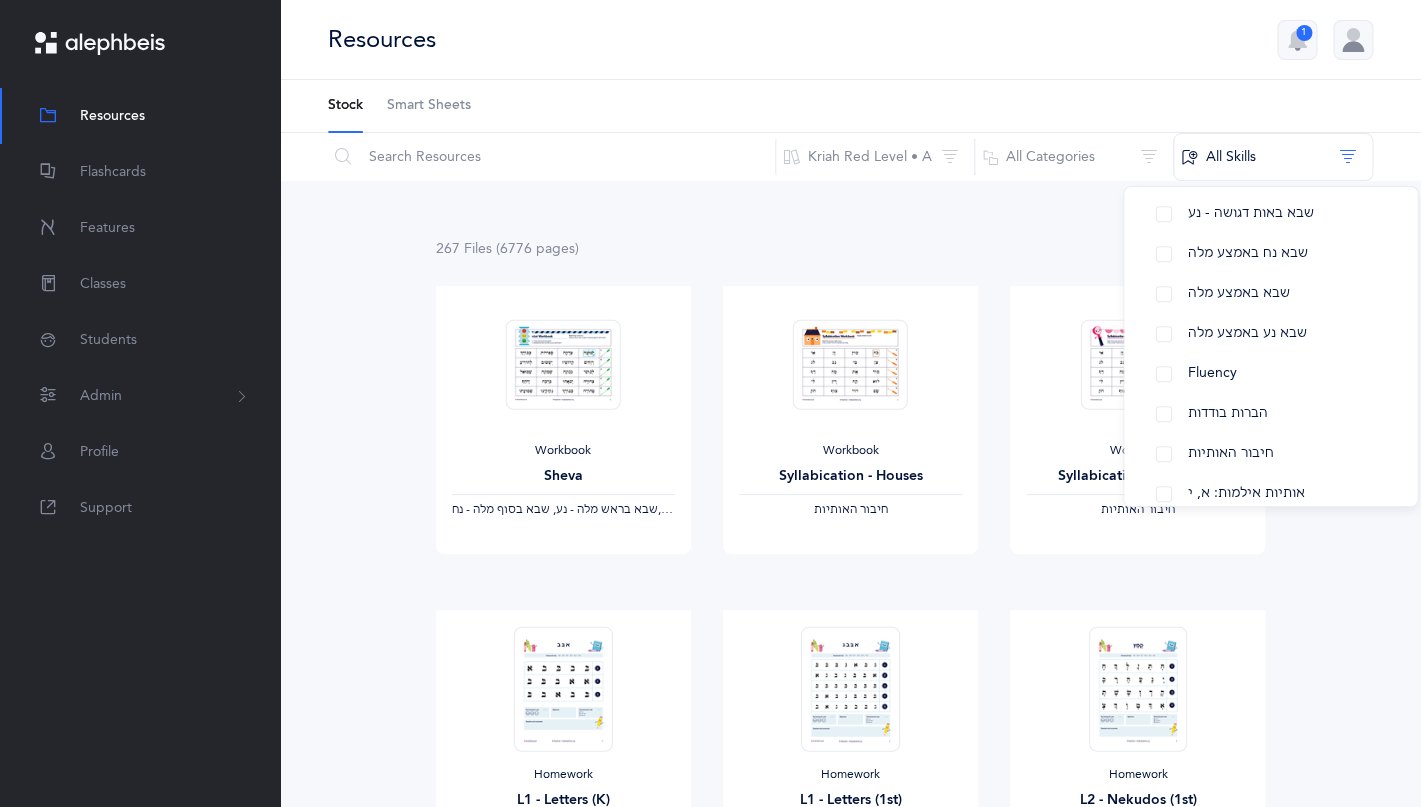 scroll, scrollTop: 609, scrollLeft: 0, axis: vertical 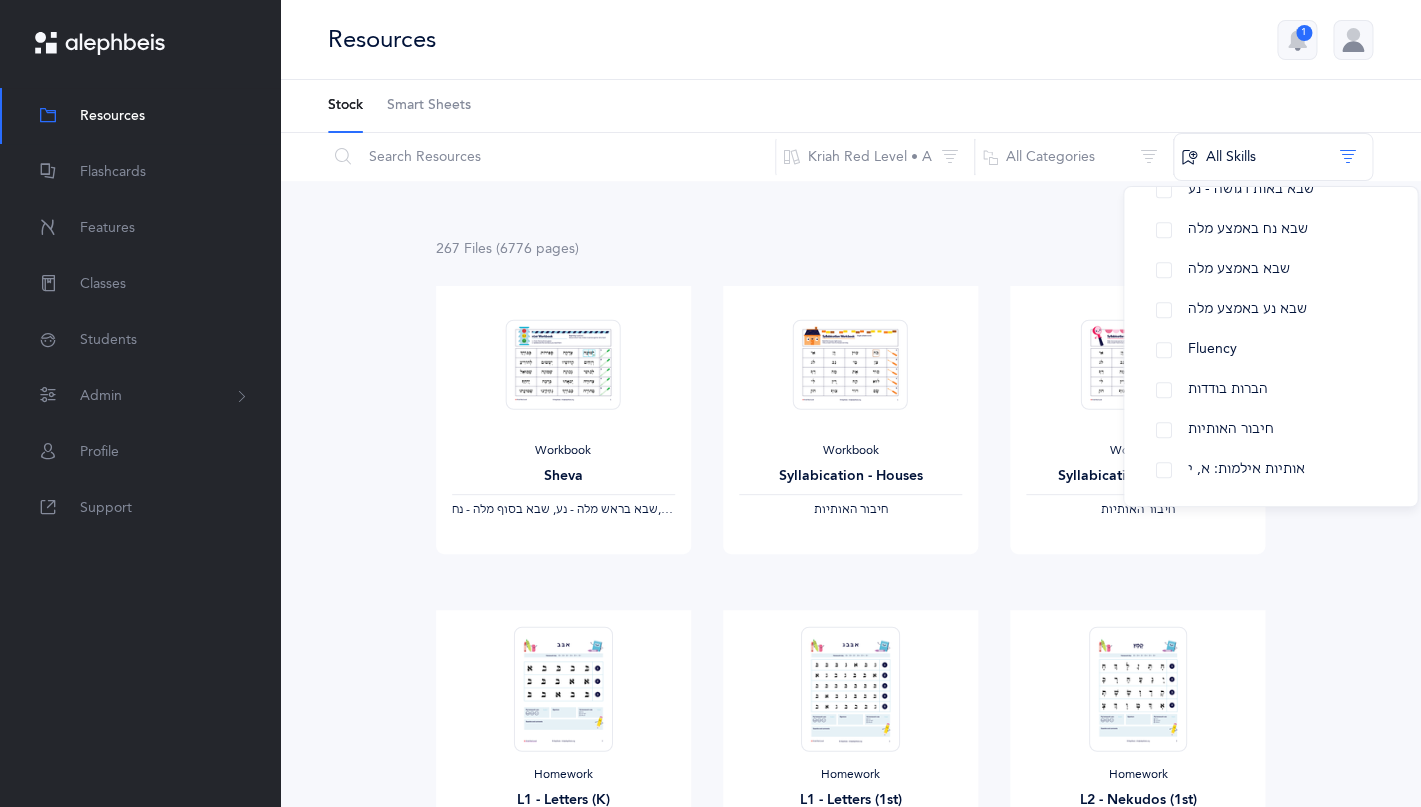 click on "267
File s
(6776 page s )
Remediation" at bounding box center (851, 249) 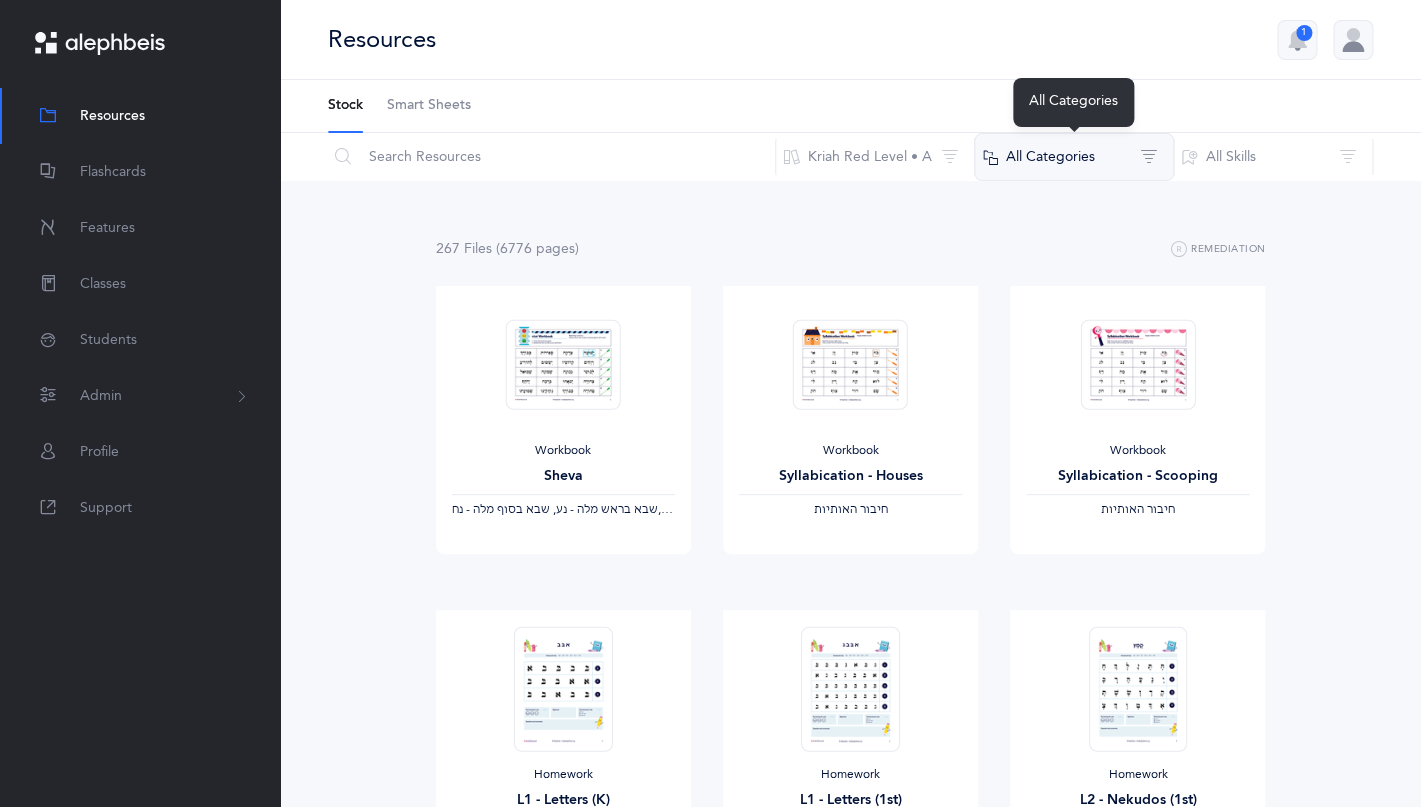click on "All Categories" at bounding box center [1074, 157] 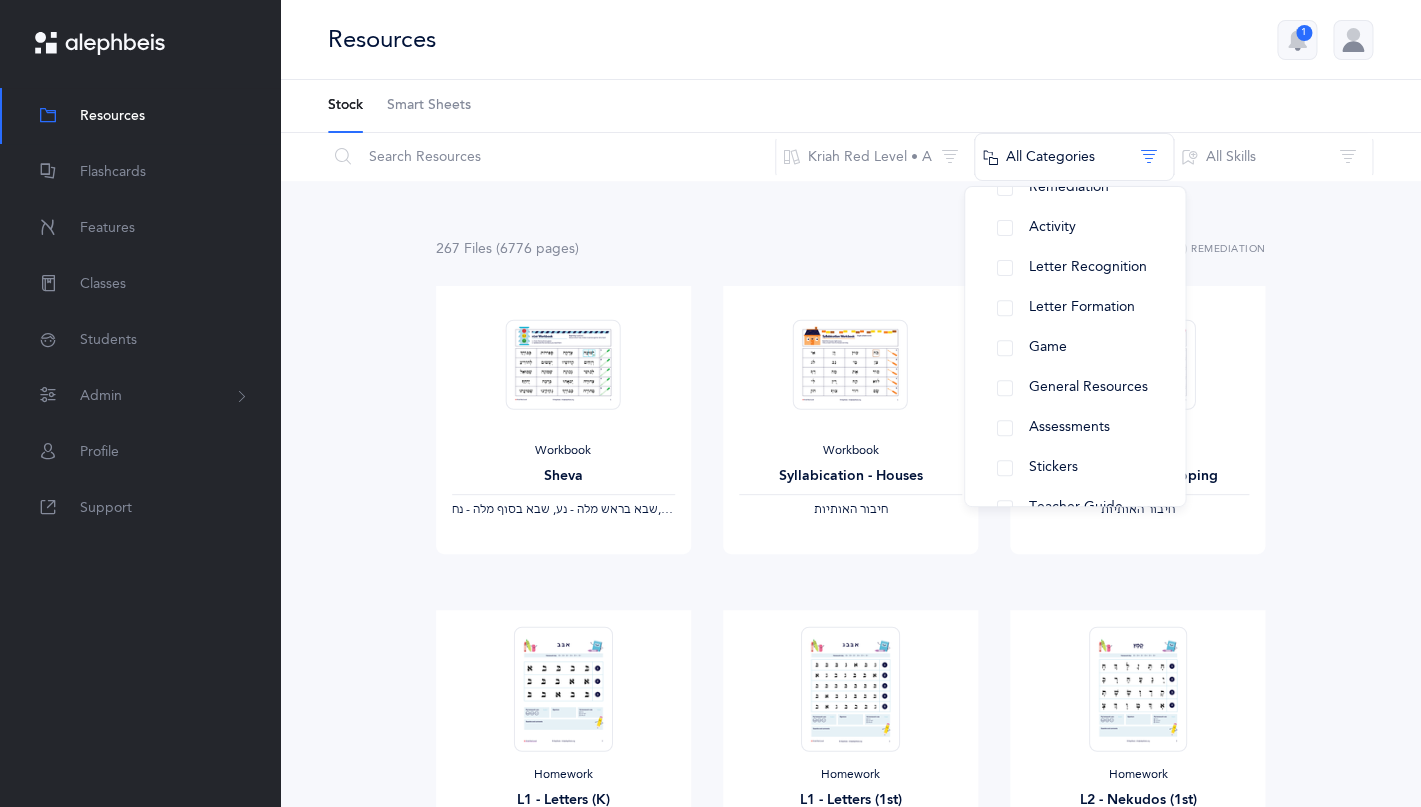 scroll, scrollTop: 289, scrollLeft: 0, axis: vertical 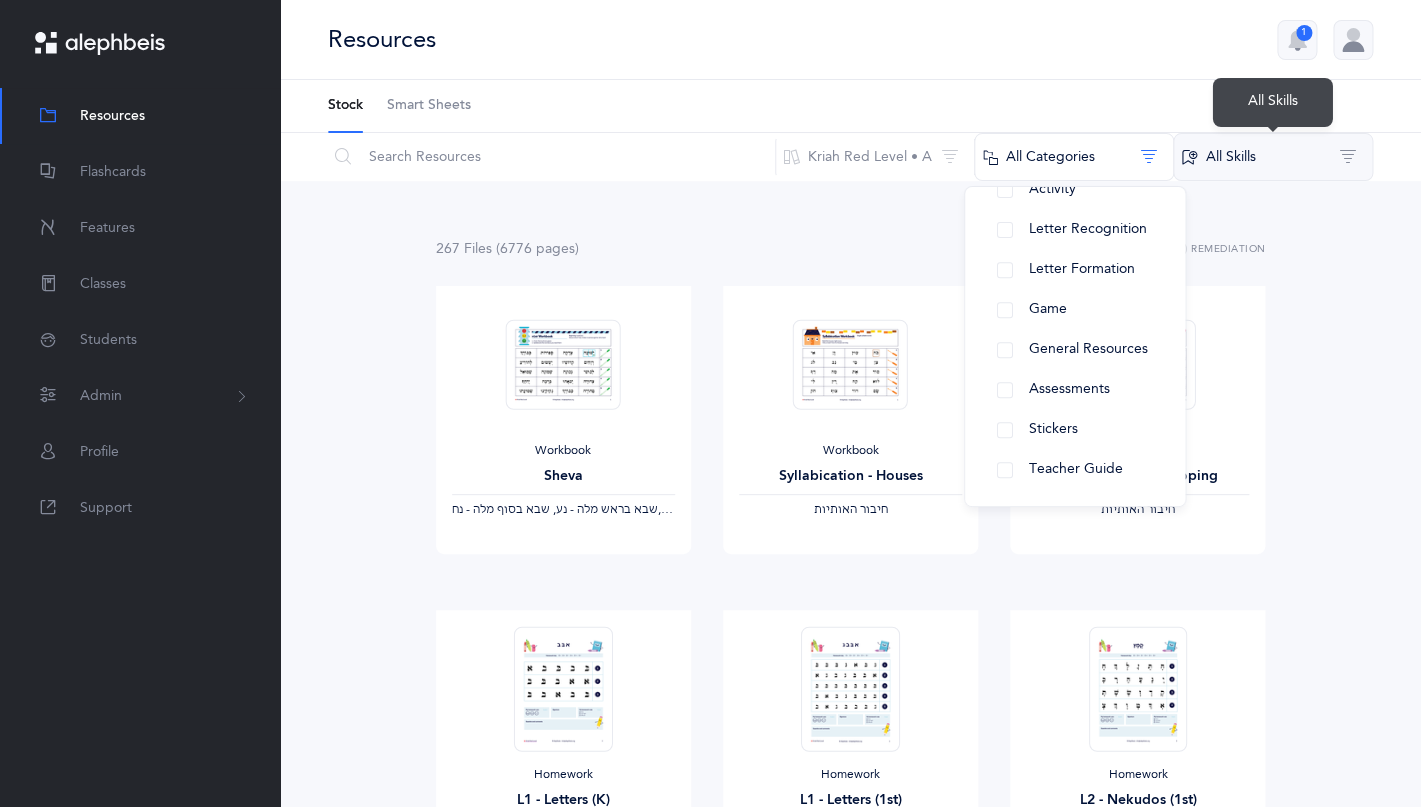 click on "All Skills" at bounding box center (1273, 157) 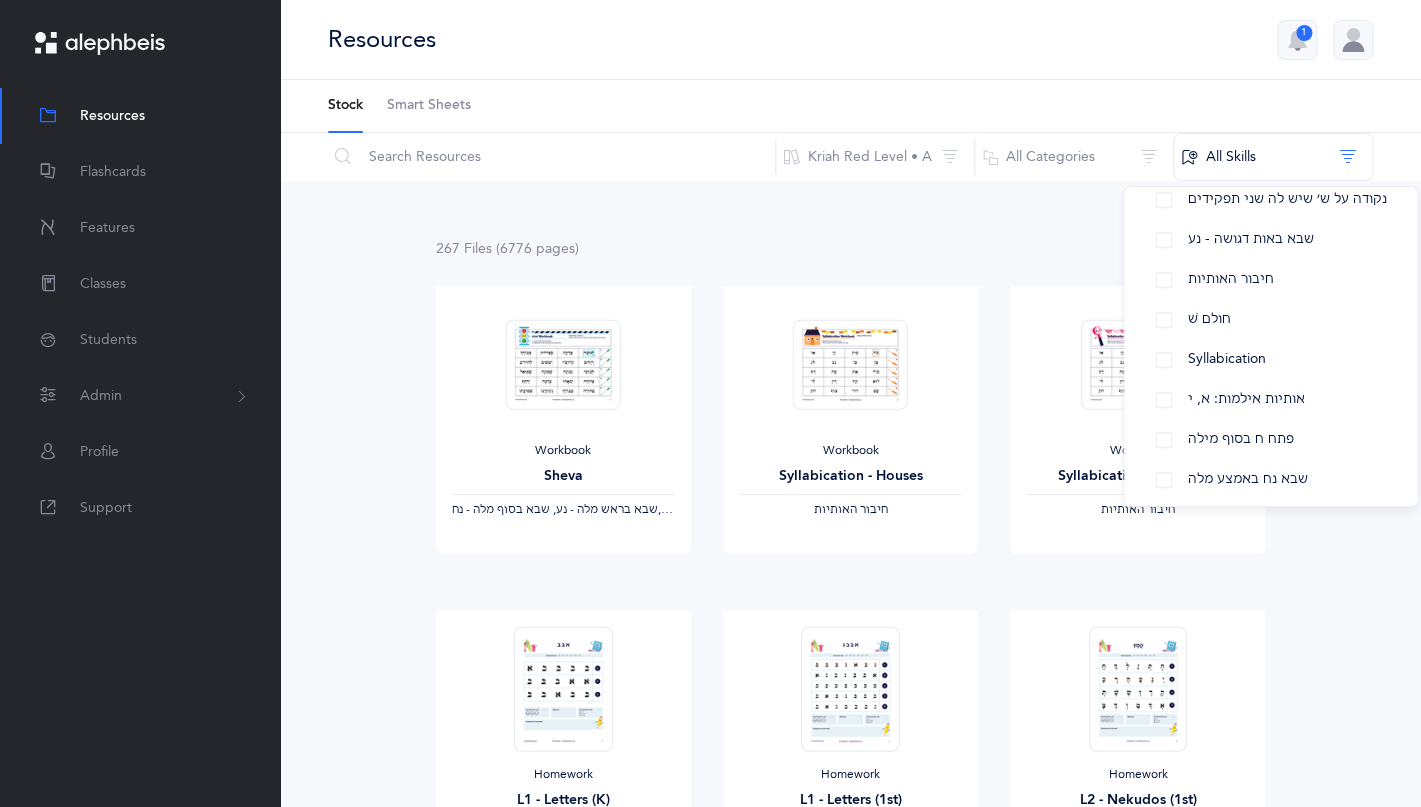 scroll, scrollTop: 609, scrollLeft: 0, axis: vertical 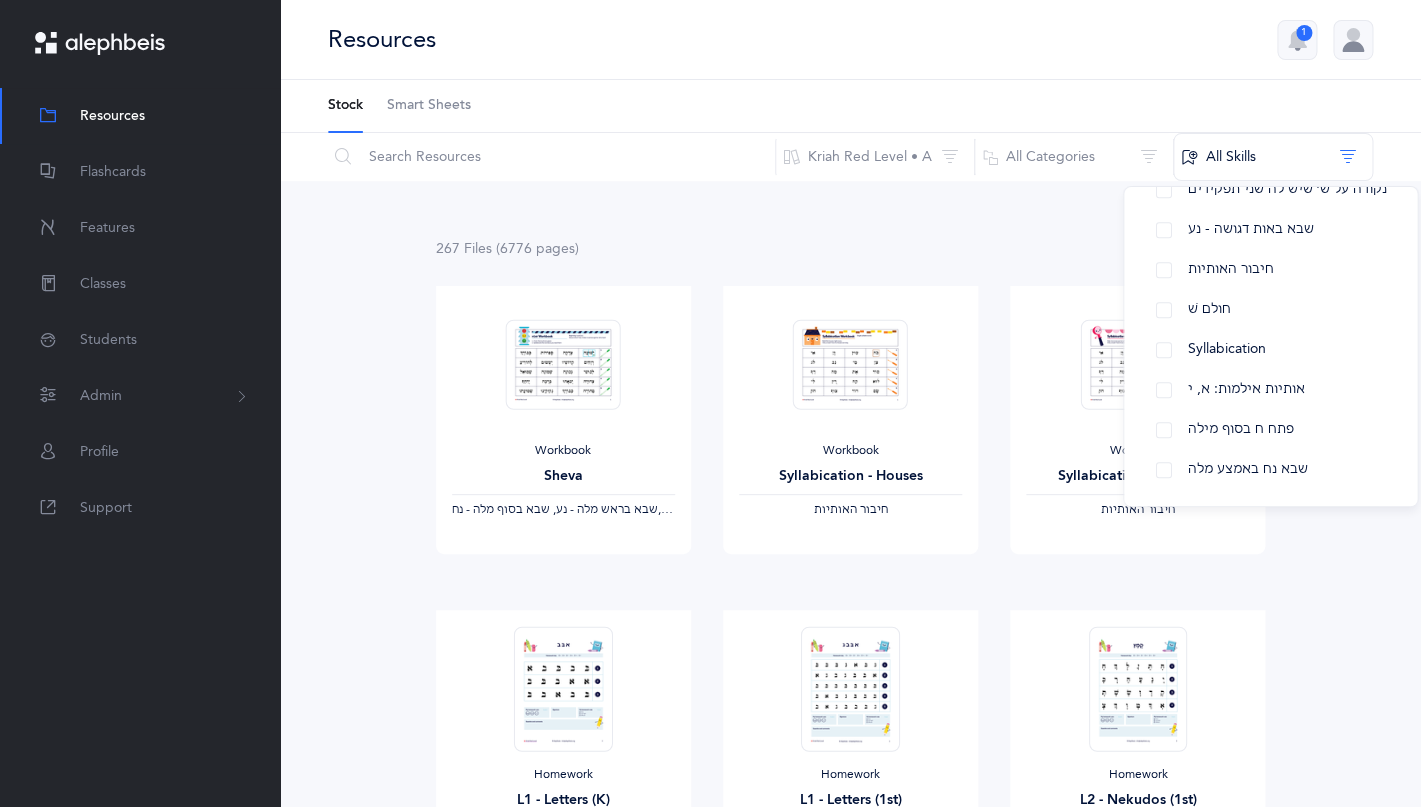 click on "267
File s
(6776 page s )
Remediation
Workbook
Sheva
‫שבא בראש מלה - נע, שבא בסוף מלה - נח‬ ‪, + 2‬   View       Workbook
Syllabication - Houses
‫חיבור האותיות‬   View       Workbook
Syllabication - Scooping
‫חיבור האותיות‬   View       Homework
L1 - Letters (K)
‫אותיות‬   View       Homework
L1 - Letters (1st)
‫אותיות‬   View       Homework
L2 - Nekudos (1st)
‫אותיות, נקודות‬   View       Homework
L3 - Open Words (K)" at bounding box center [850, 1281] 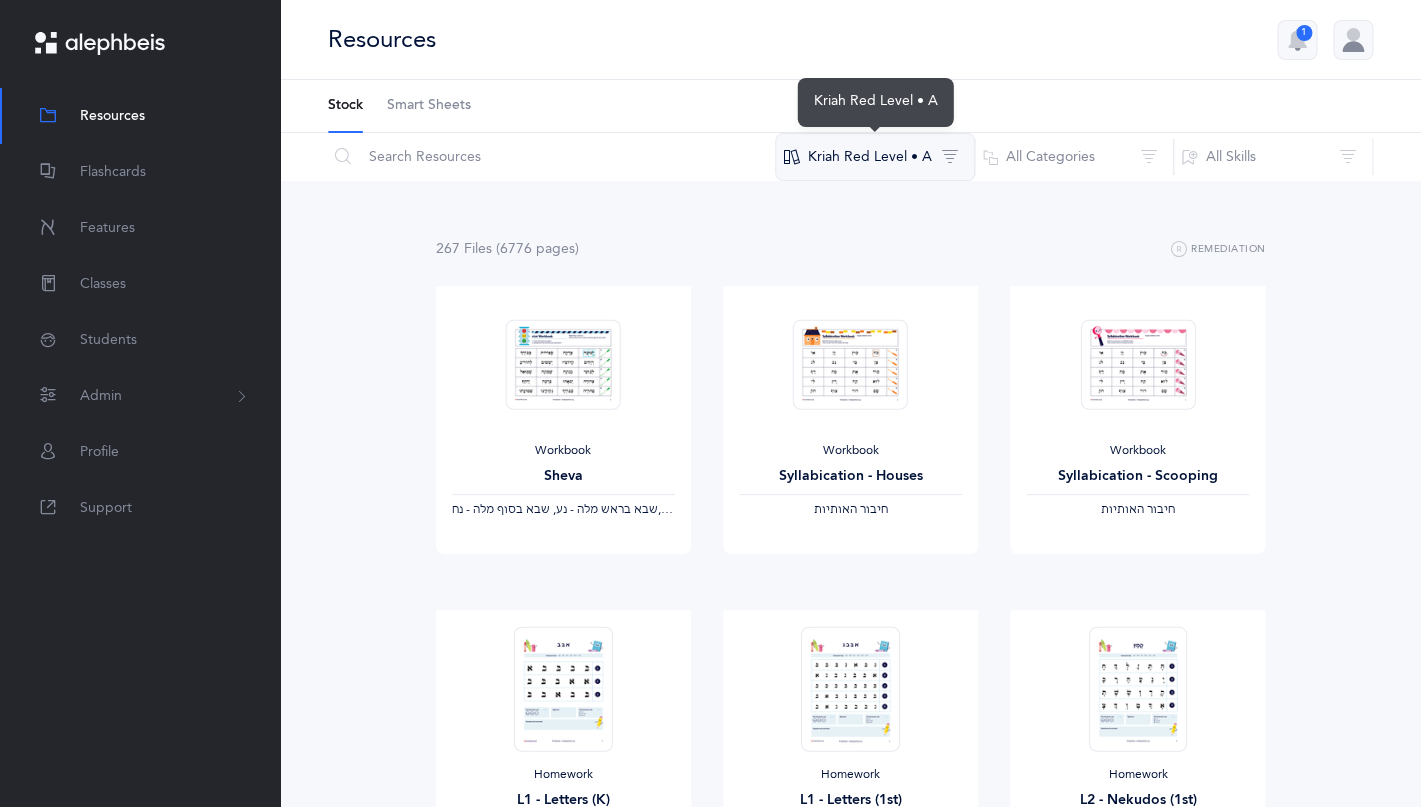 click on "Kriah Red Level • A" at bounding box center (875, 157) 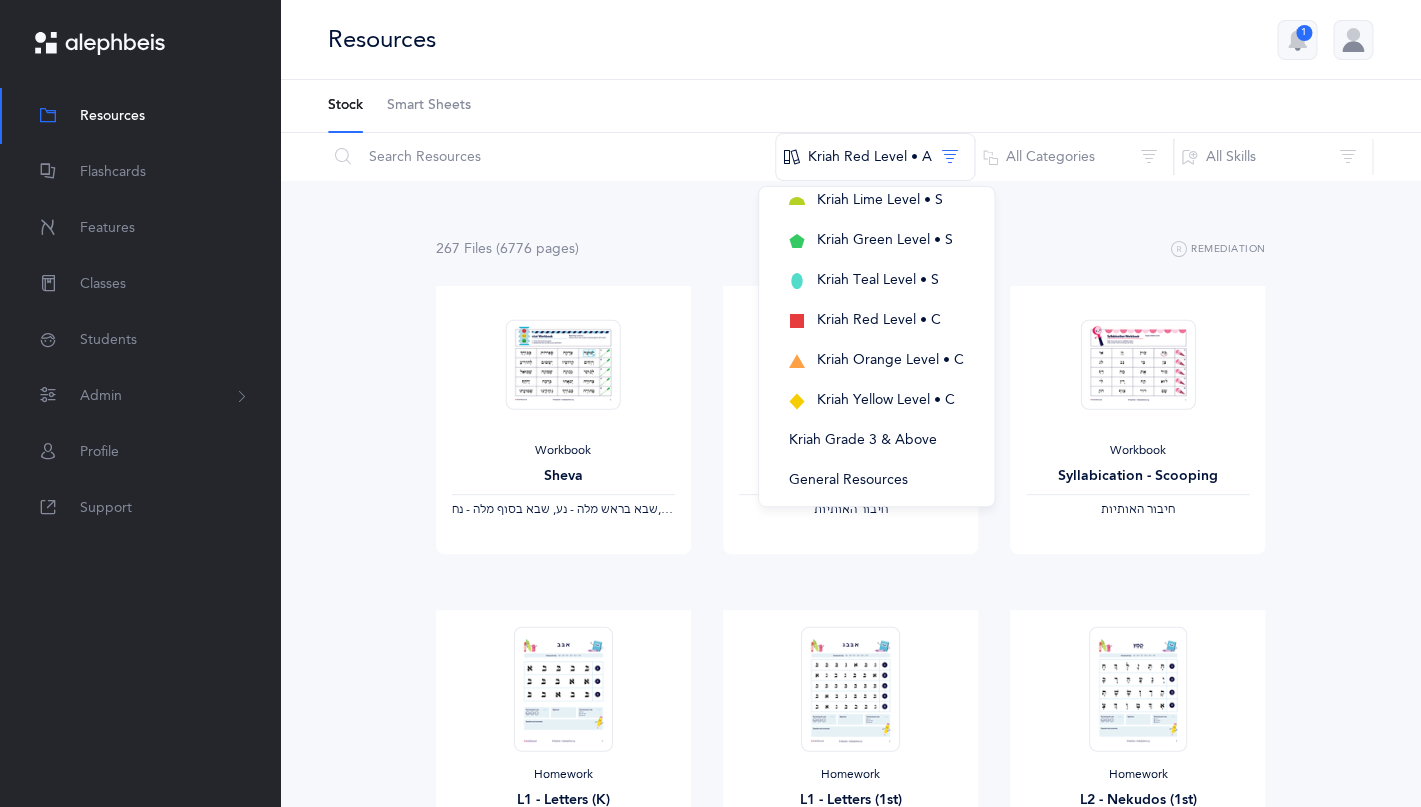 scroll, scrollTop: 569, scrollLeft: 0, axis: vertical 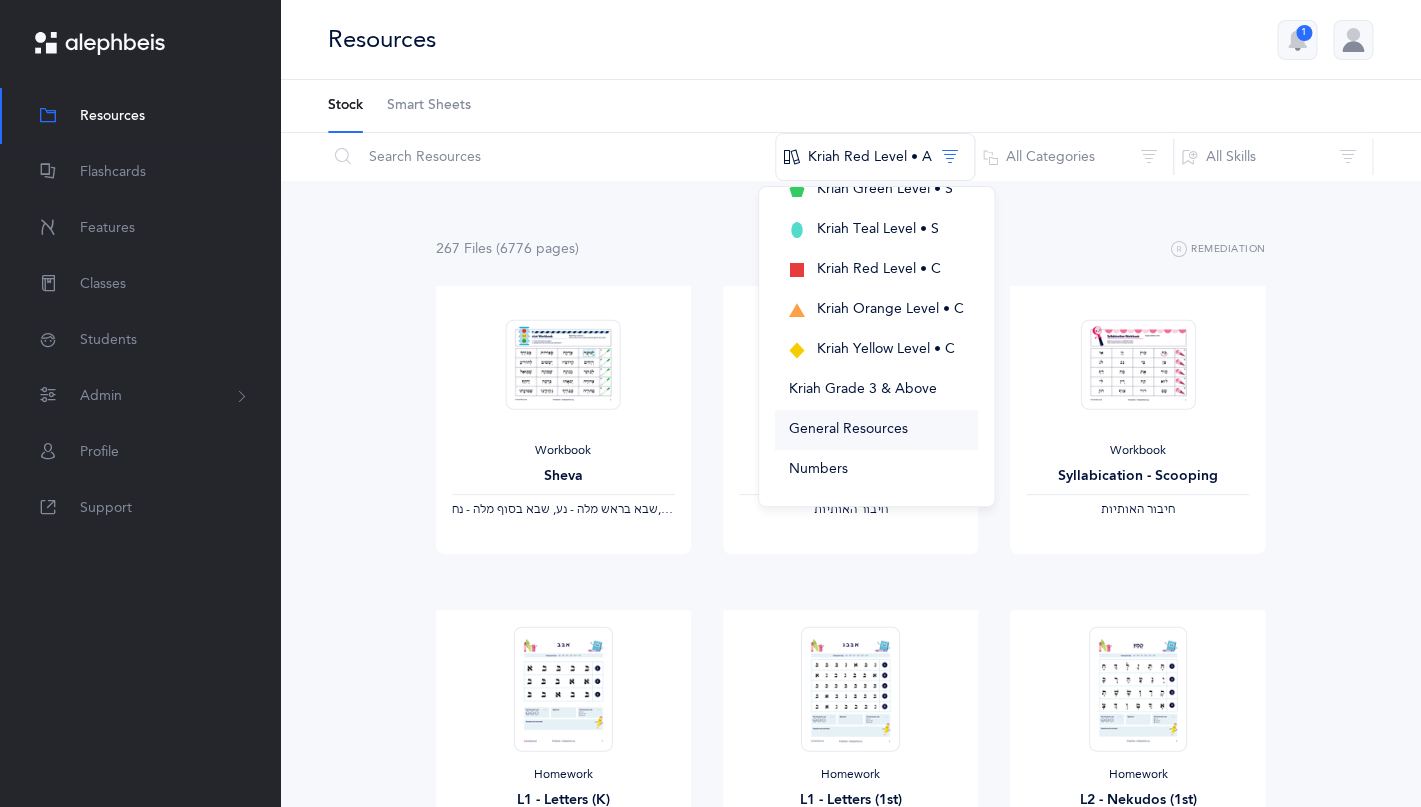 click on "General Resources" at bounding box center [848, 429] 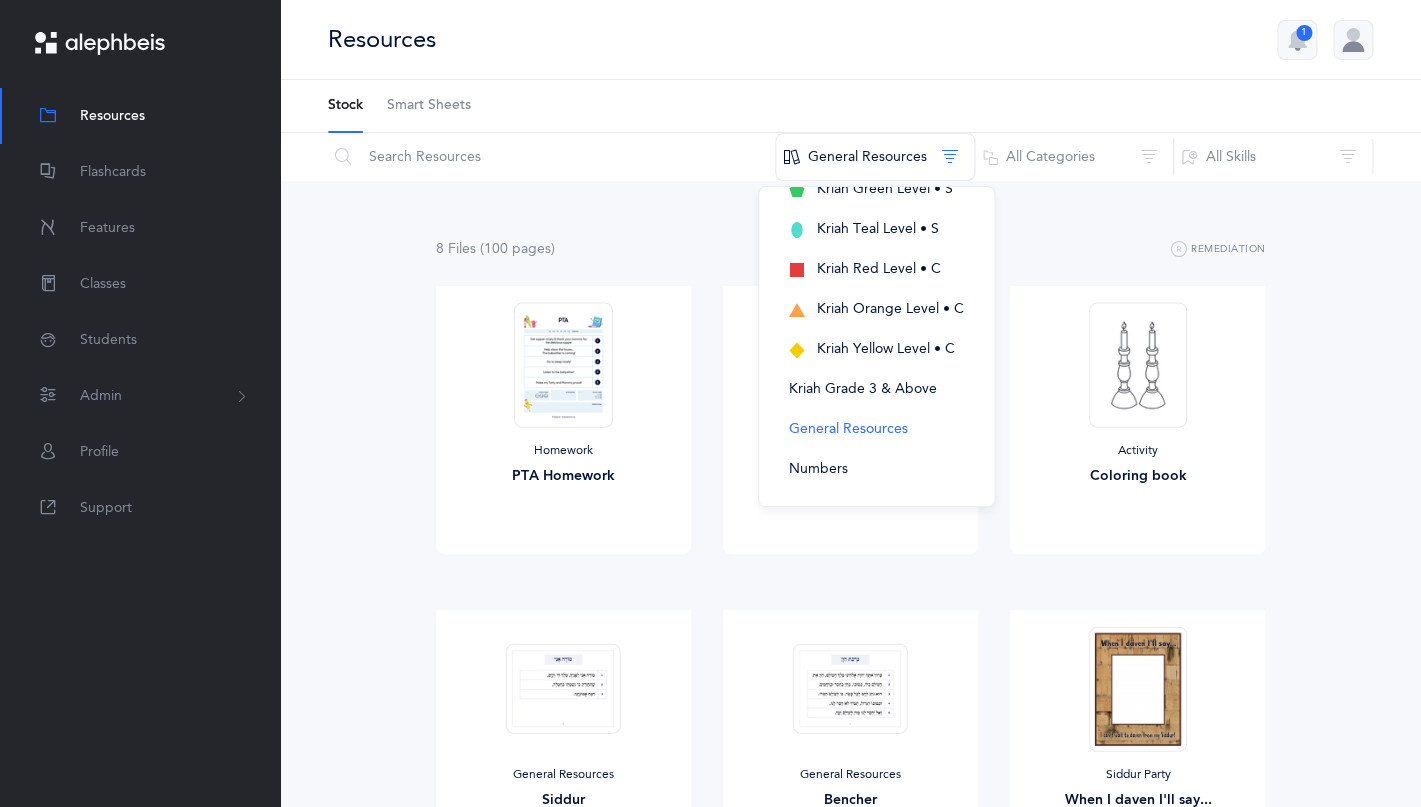 click on "8
File s
(100 page s )
Remediation
Homework
PTA Homework
View       Homework
Chanuka Homework
View       Activity
Coloring book
View       General Resources
Siddur
View       General Resources
Bencher
View       Siddur Party
When I daven I'll say...
View       Siddur Party
Steipler letter to mothers
View       Smart board, Yomim Tovim / Chagim
Chanuka
Download       No results found
contact us
.
No results" at bounding box center (850, 759) 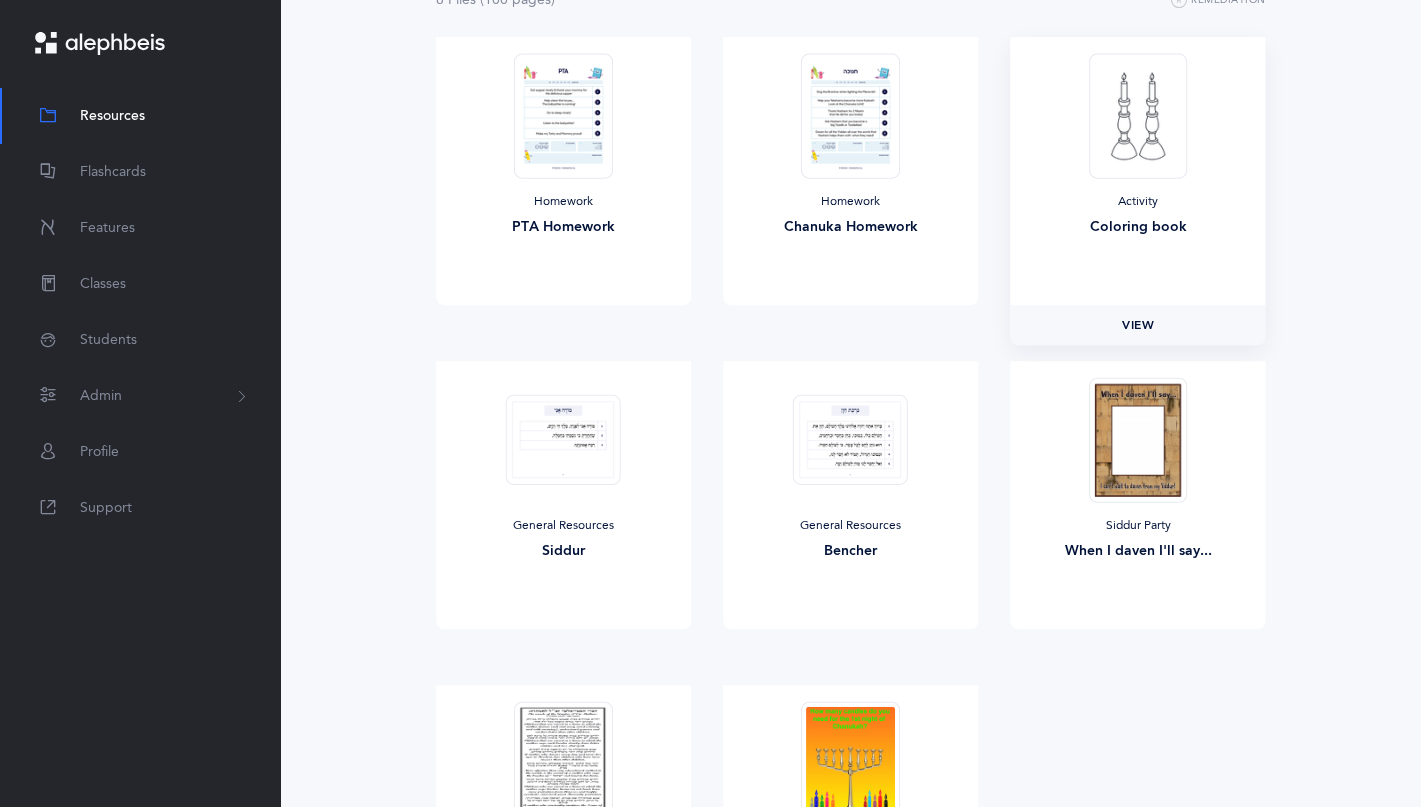 scroll, scrollTop: 252, scrollLeft: 0, axis: vertical 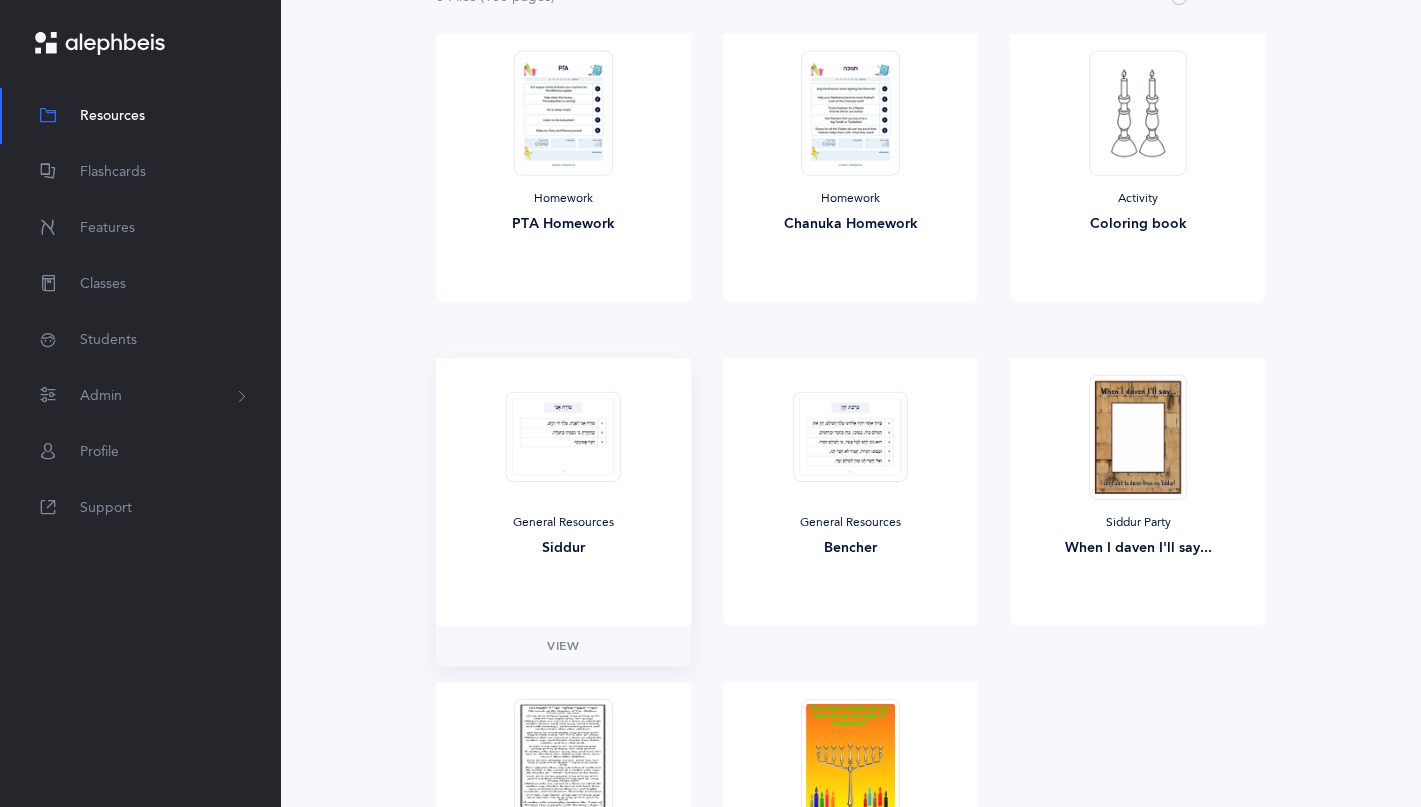 click at bounding box center (563, 436) 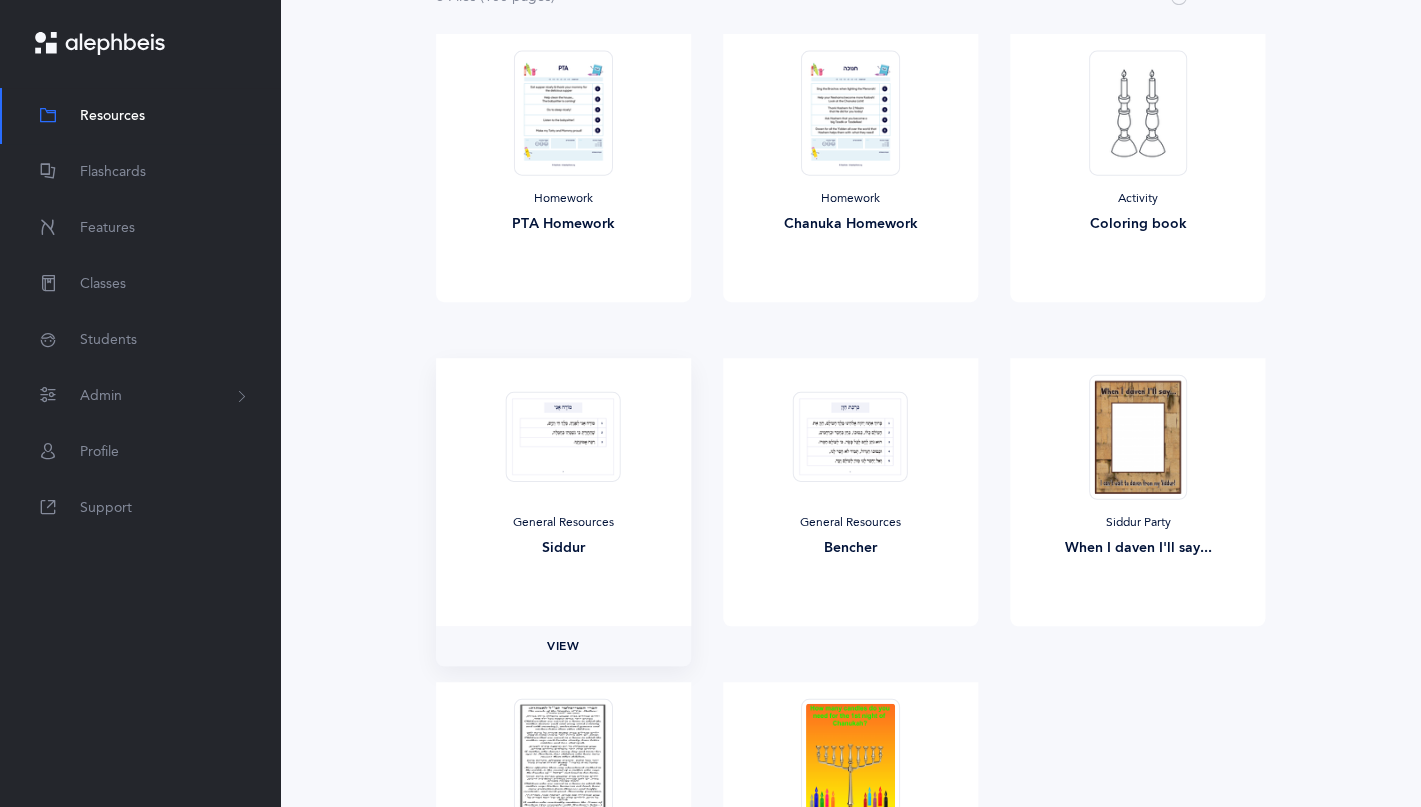 click on "View" at bounding box center [563, 646] 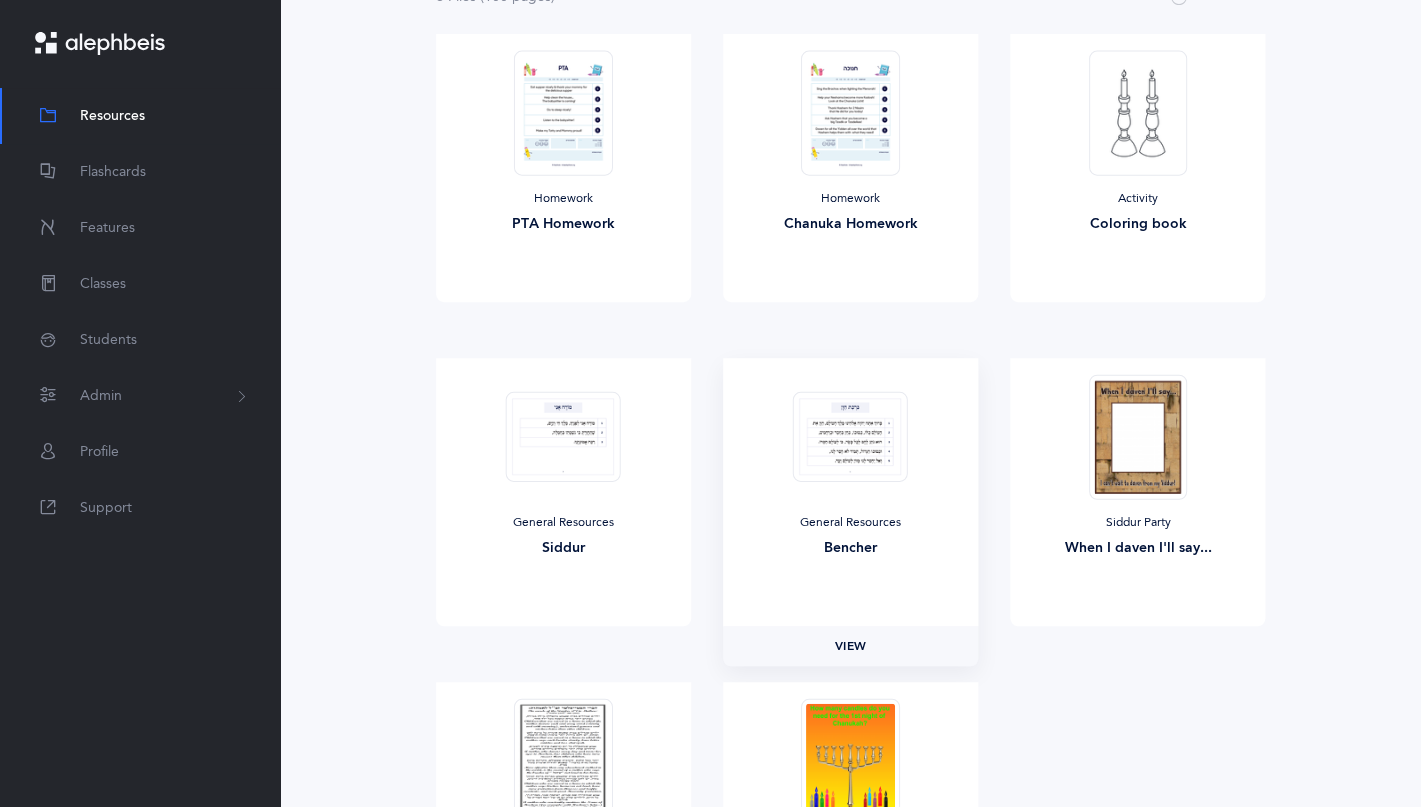 click on "View" at bounding box center (850, 646) 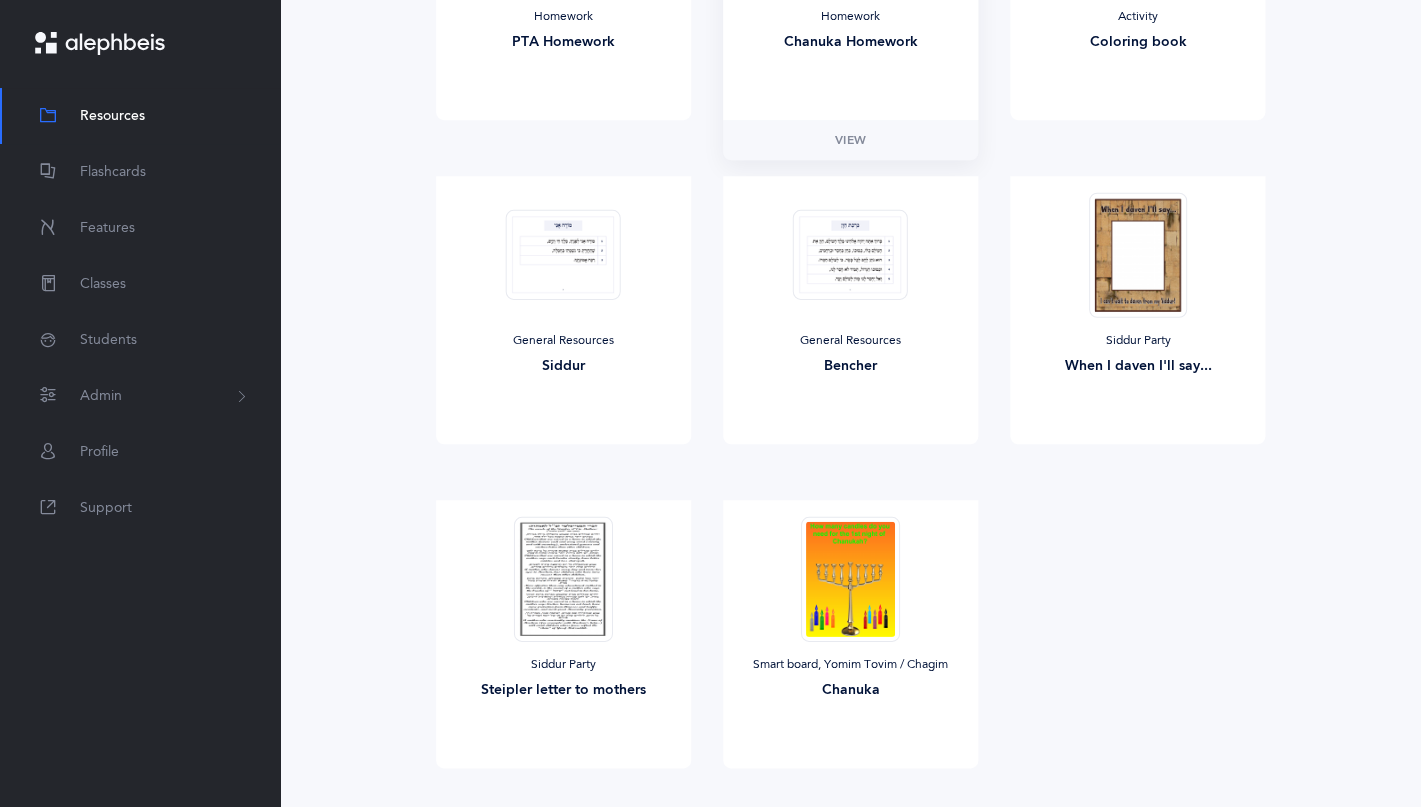 scroll, scrollTop: 0, scrollLeft: 0, axis: both 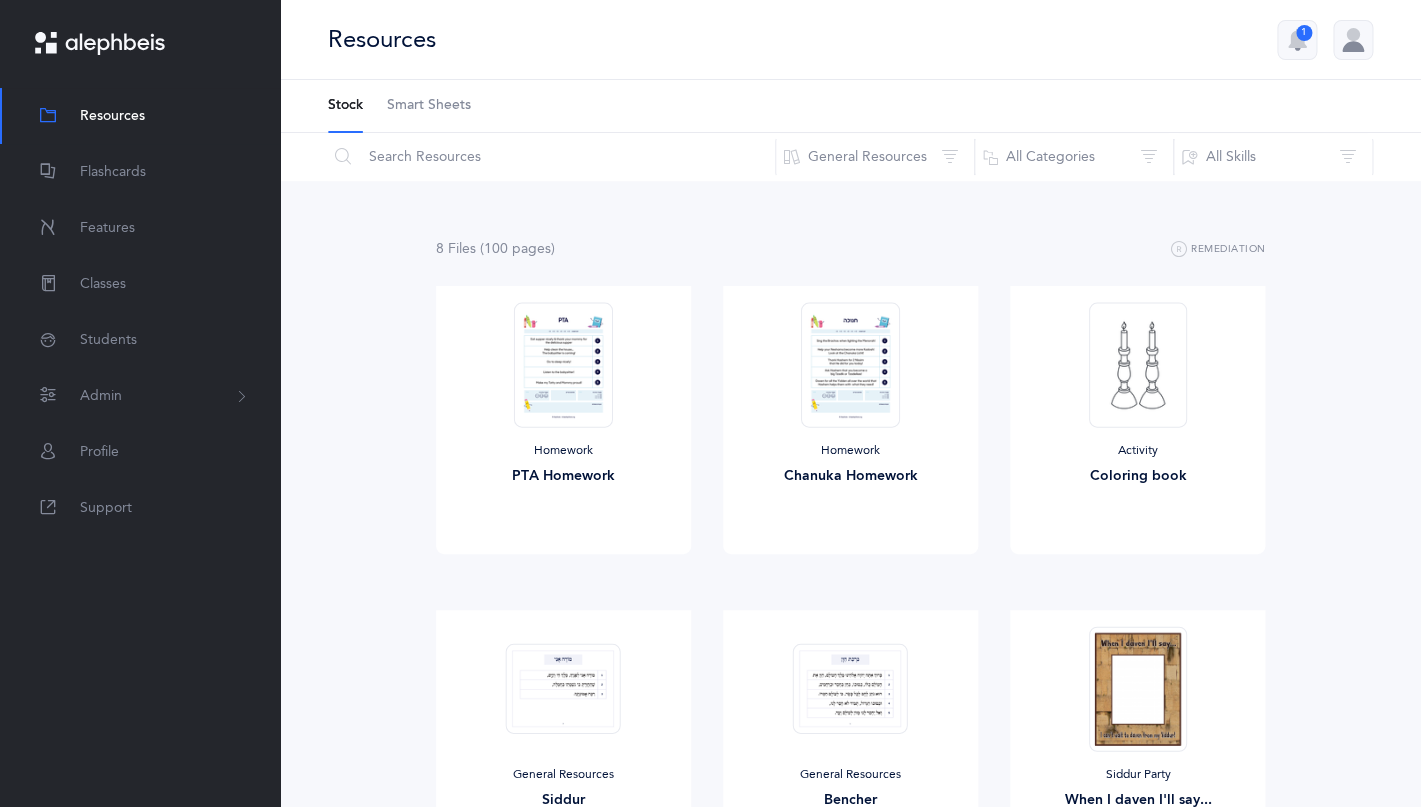 click on "8
File s
(100 page s )
Remediation
Homework
PTA Homework
View       Homework
Chanuka Homework
View       Activity
Coloring book
View       General Resources
Siddur
View       General Resources
Bencher
View       Siddur Party
When I daven I'll say...
View       Siddur Party
Steipler letter to mothers
View       Smart board, Yomim Tovim / Chagim
Chanuka
Download       No results found
contact us
.
No results" at bounding box center [850, 759] 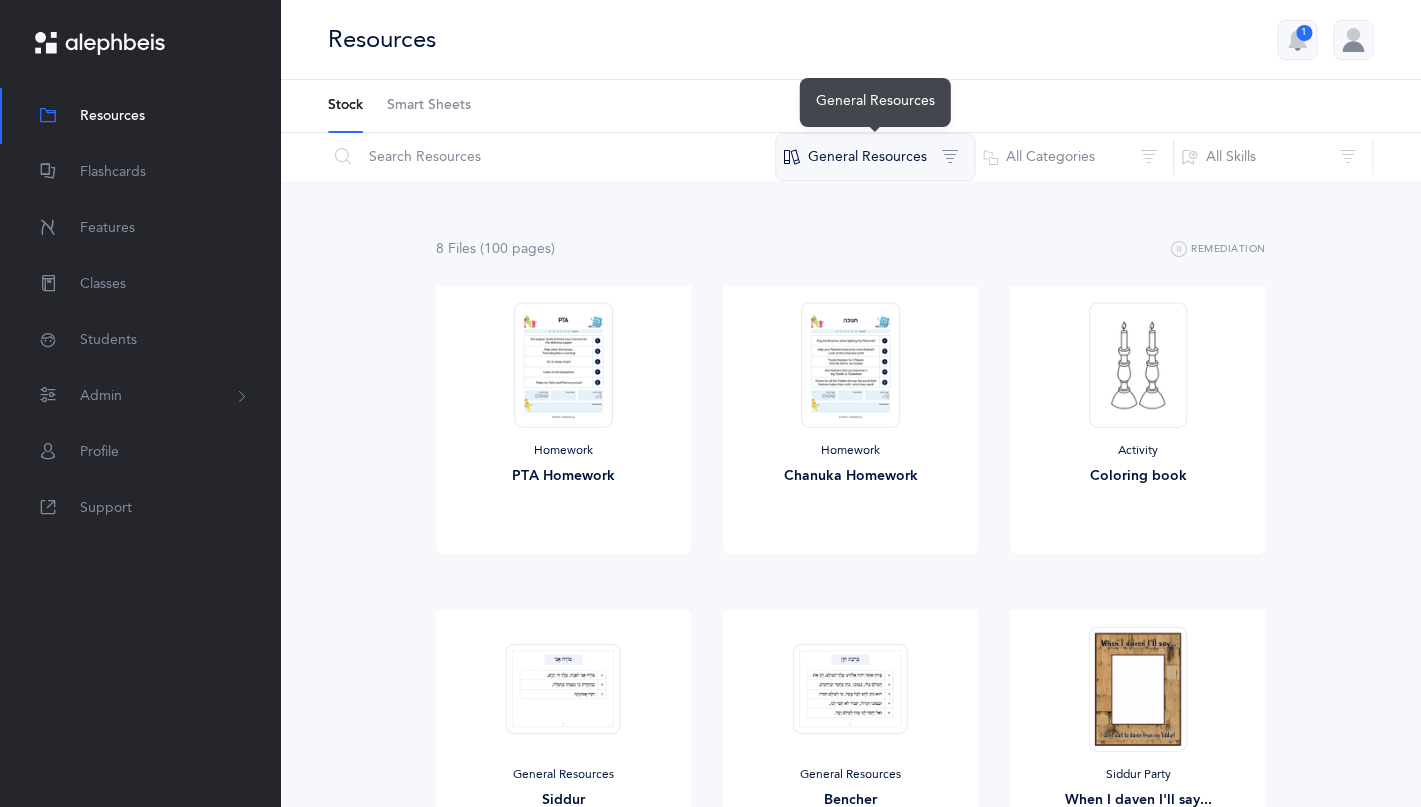 click on "General Resources" at bounding box center [875, 157] 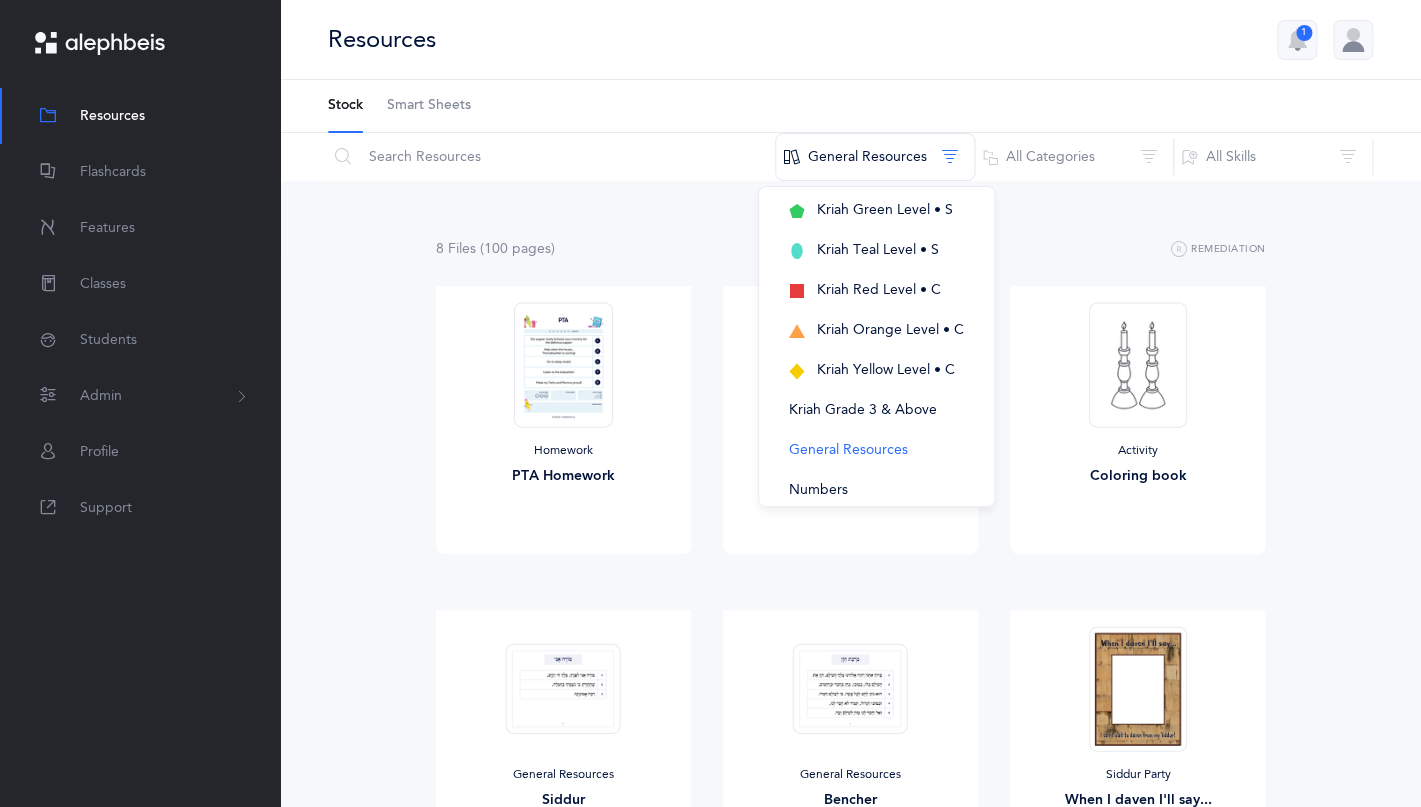 scroll, scrollTop: 550, scrollLeft: 0, axis: vertical 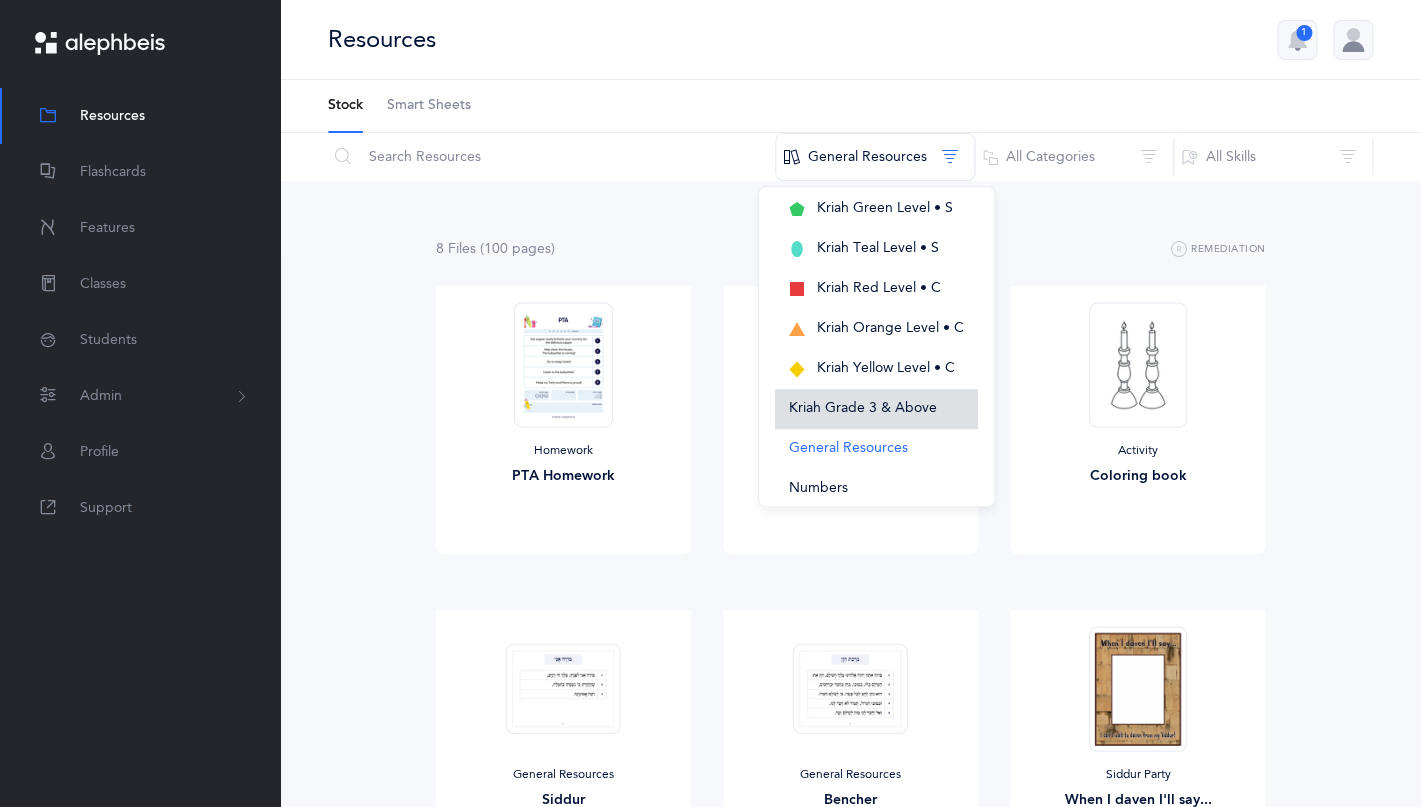 click on "Kriah Grade 3 & Above" at bounding box center (863, 408) 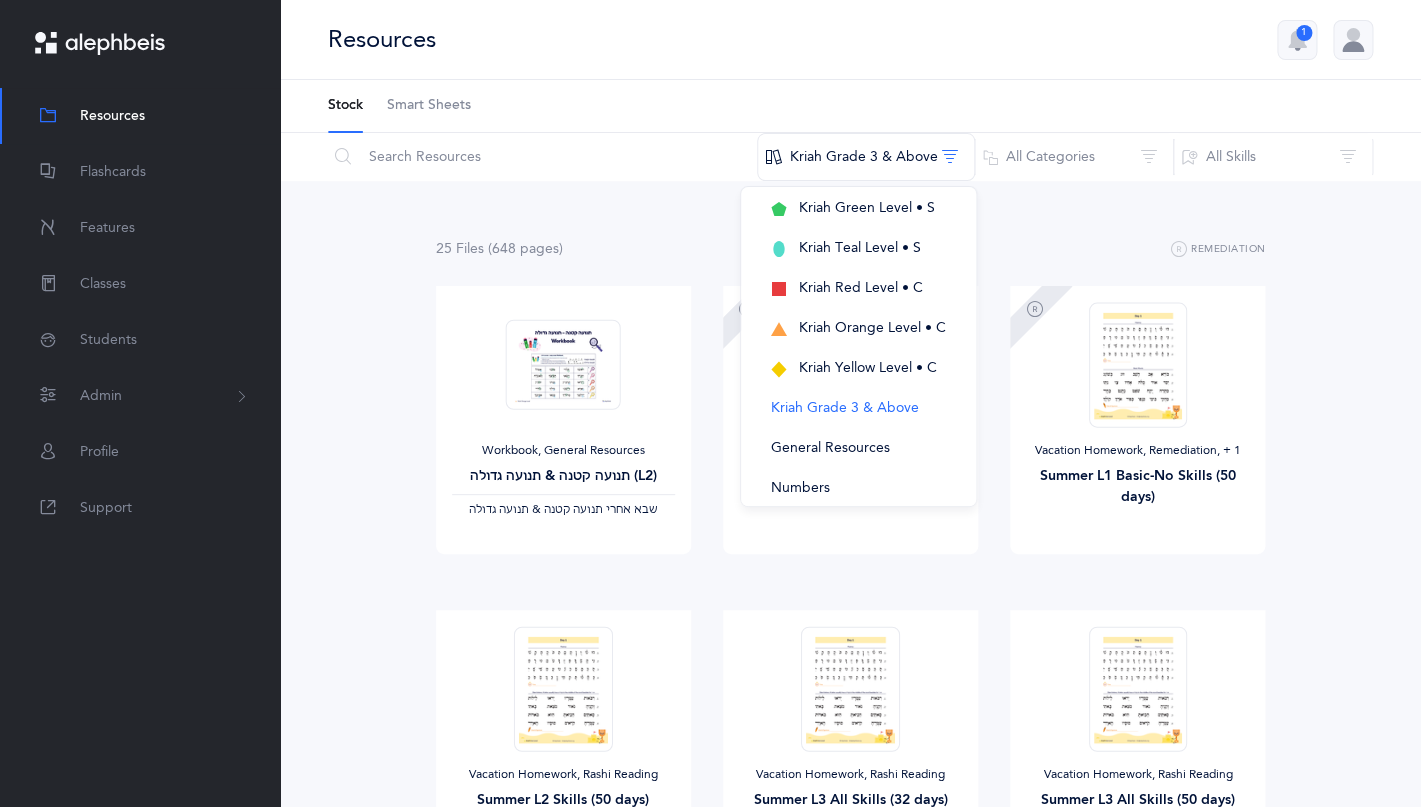 click on "25
File s
(648 page s )
Remediation
Workbook, General Resources
תנועה  קטנה & תנועה גדולה (L2)
‫שבא אחרי תנועה קטנה & תנועה גדולה‬   View         Vacation Homework, Remediation‪, + 1‬
Summer L1 Basic-No Skills (32 days)
View         Vacation Homework, Remediation‪, + 1‬
Summer L1 Basic-No Skills (50 days)
View       Vacation Homework, Rashi Reading
Summer L2 Skills (50 days)
View       Vacation Homework, Rashi Reading
Summer L3 All Skills (32 days)
‫שבא אחרי תנועה גדולה - נע‬ ‪, + 1‬   View           ‪, + 1‬   View" at bounding box center (850, 1281) 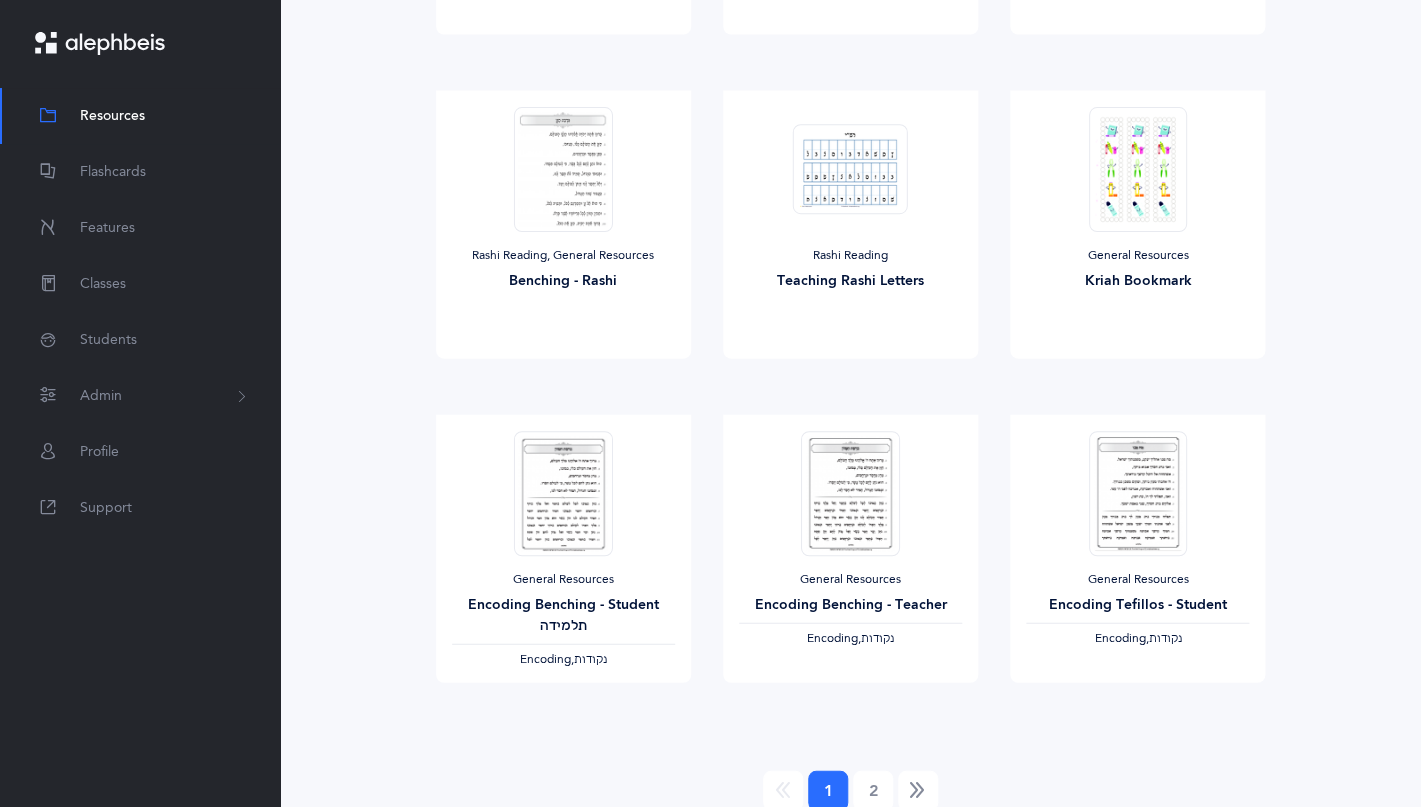 scroll, scrollTop: 1500, scrollLeft: 0, axis: vertical 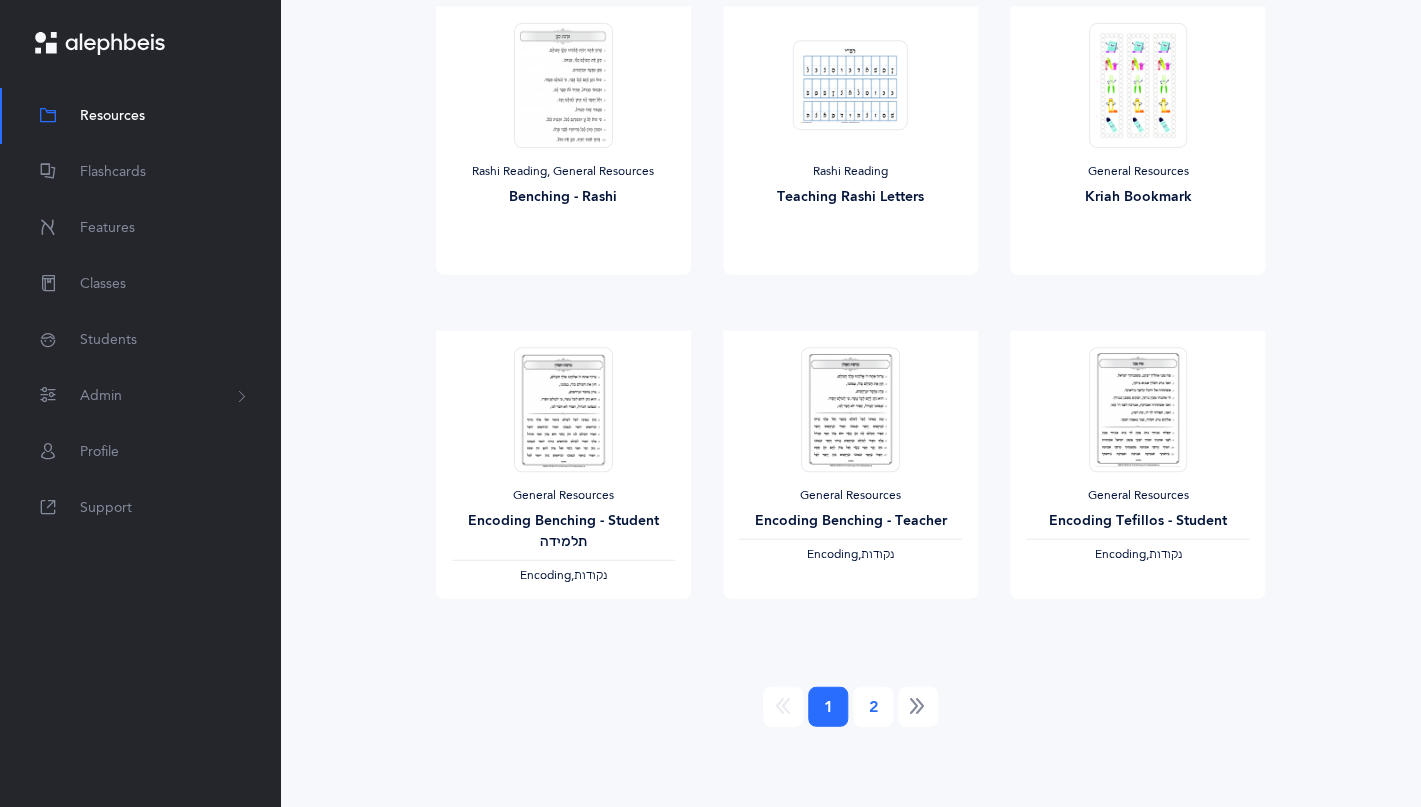 click on "2" at bounding box center [873, 707] 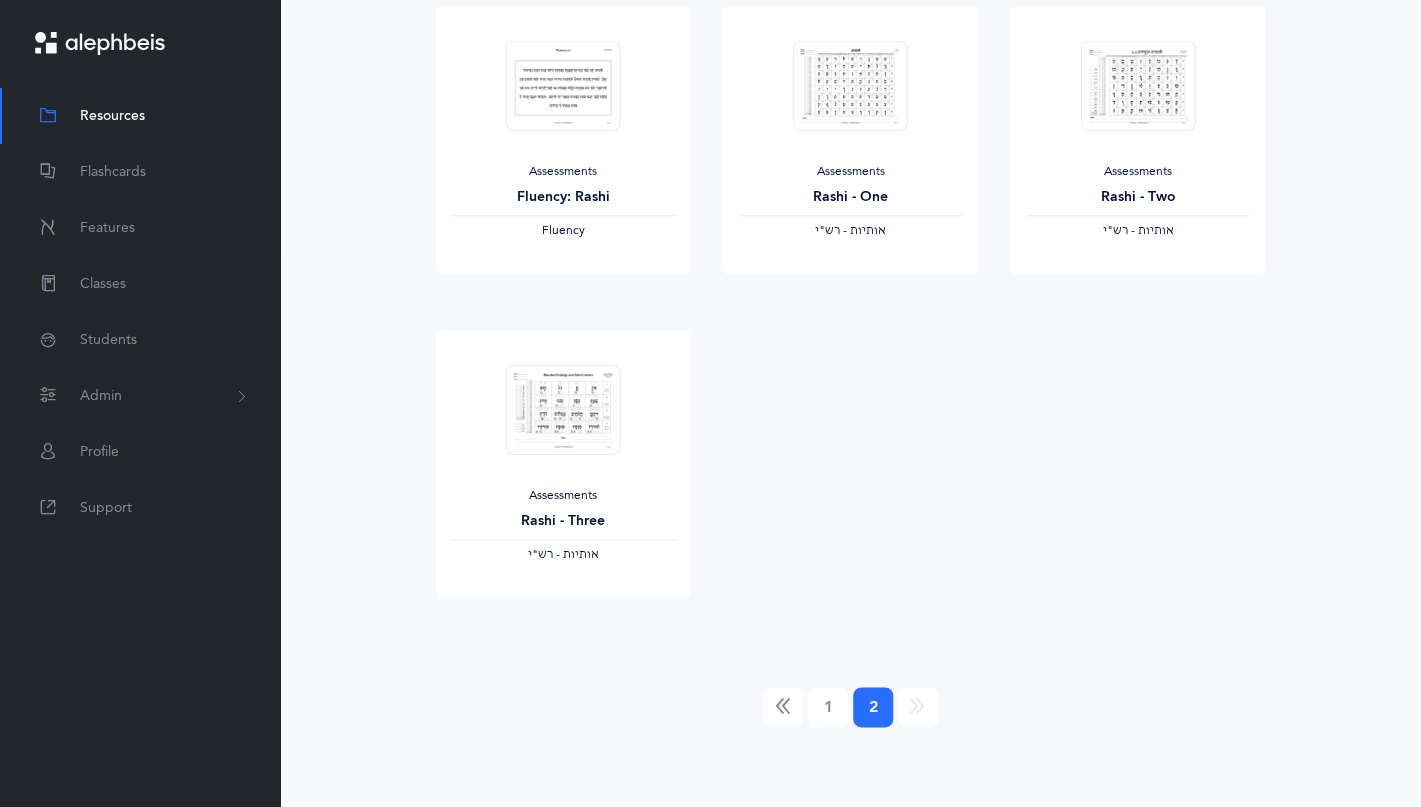 scroll, scrollTop: 603, scrollLeft: 0, axis: vertical 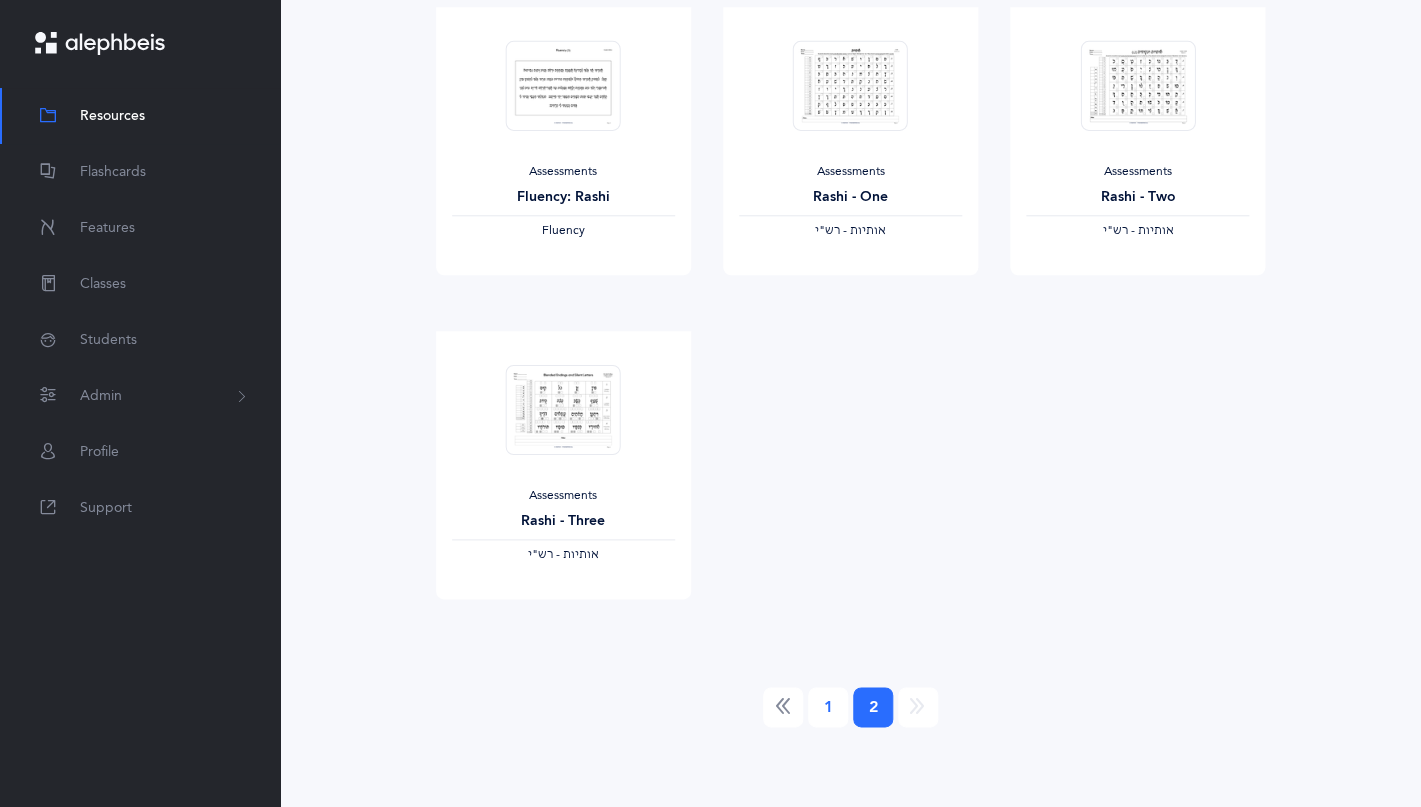 click on "1" at bounding box center [828, 707] 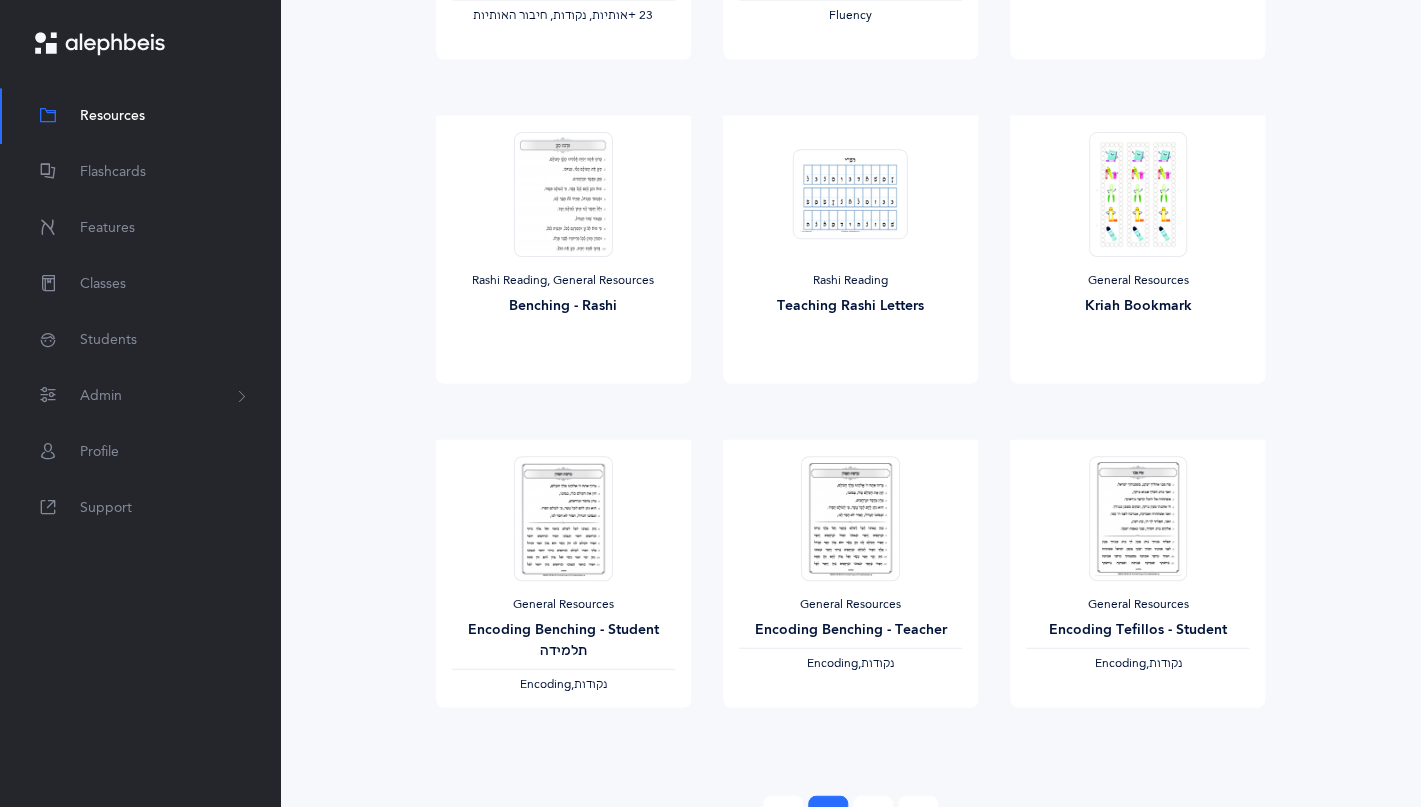 scroll, scrollTop: 1472, scrollLeft: 0, axis: vertical 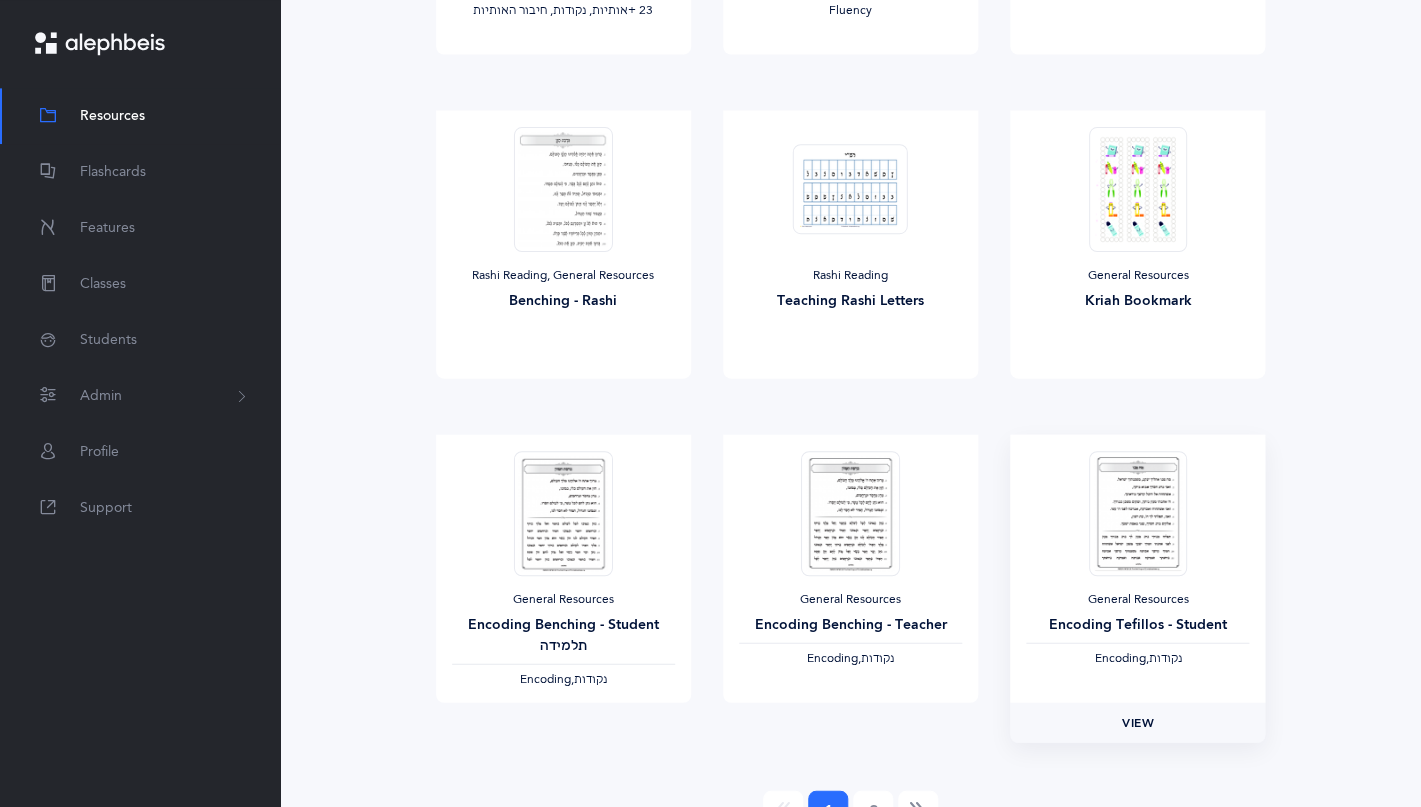 click on "View" at bounding box center (1138, 722) 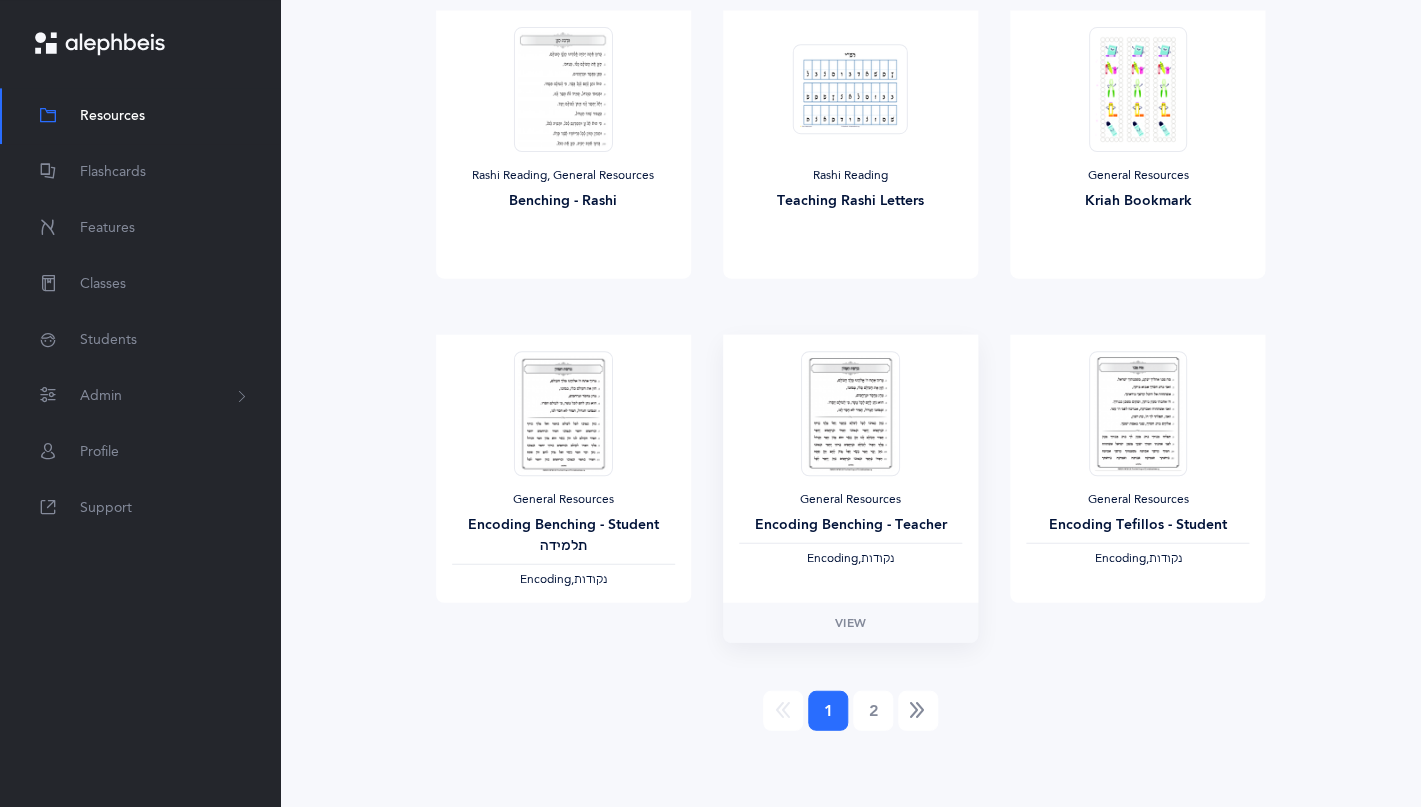 scroll, scrollTop: 1574, scrollLeft: 0, axis: vertical 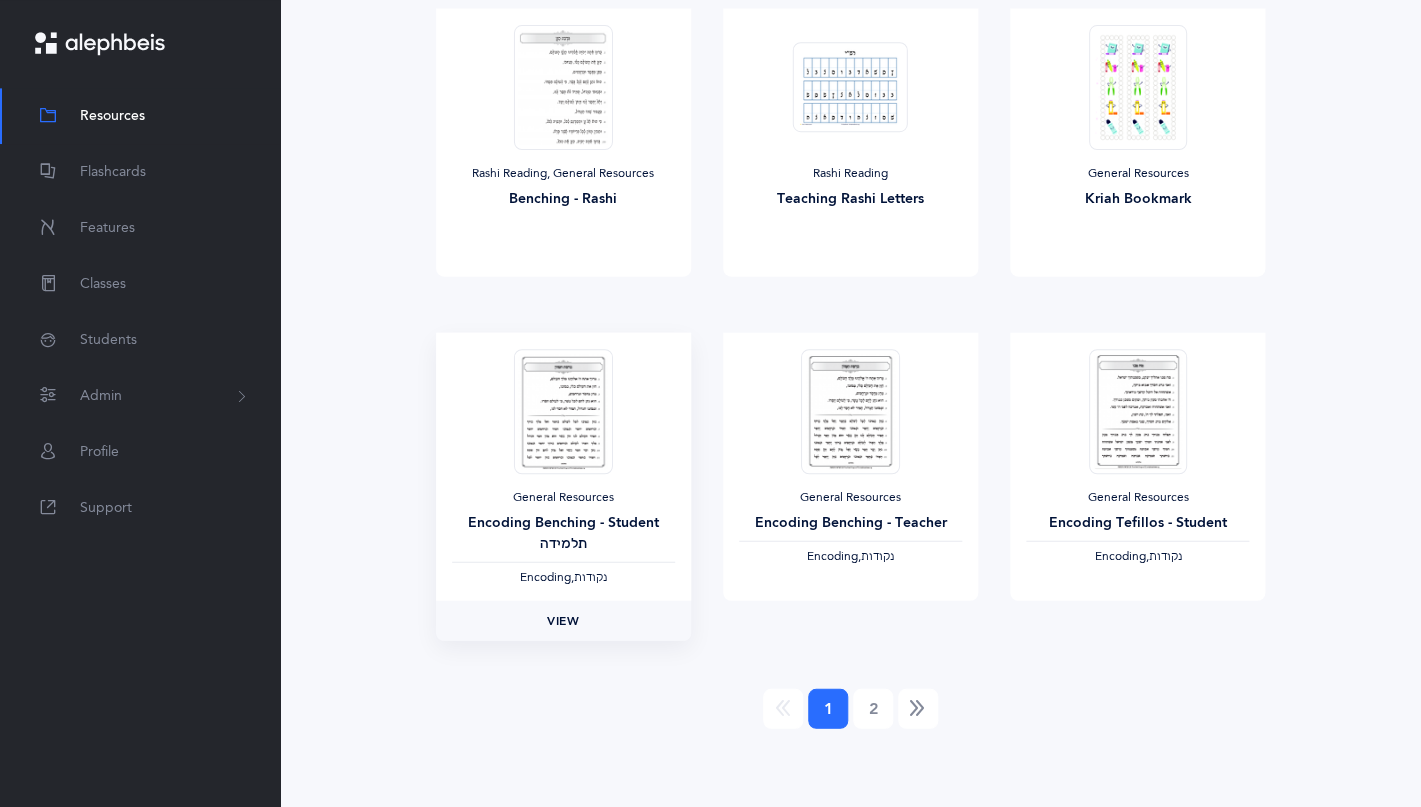 click on "View" at bounding box center [563, 620] 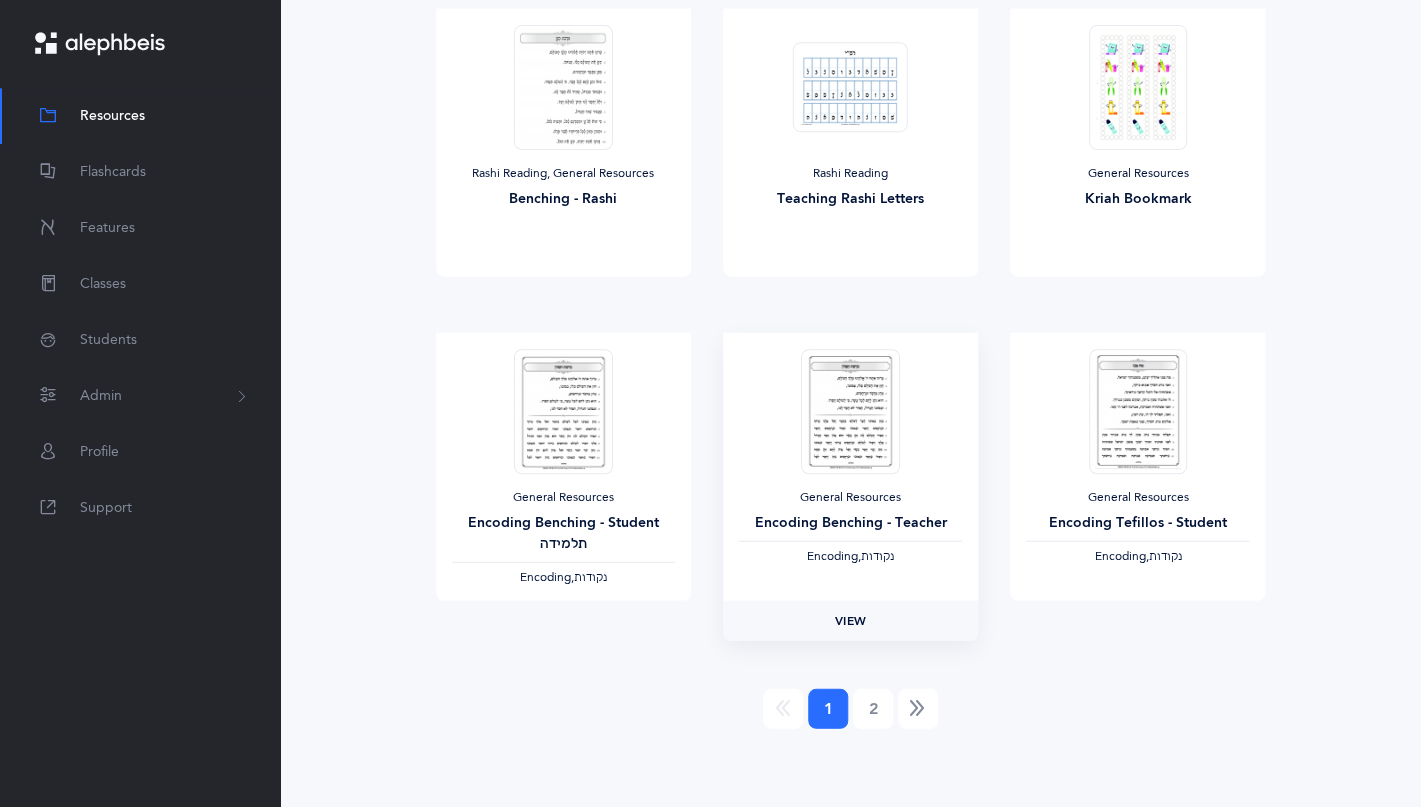 click on "View" at bounding box center [850, 620] 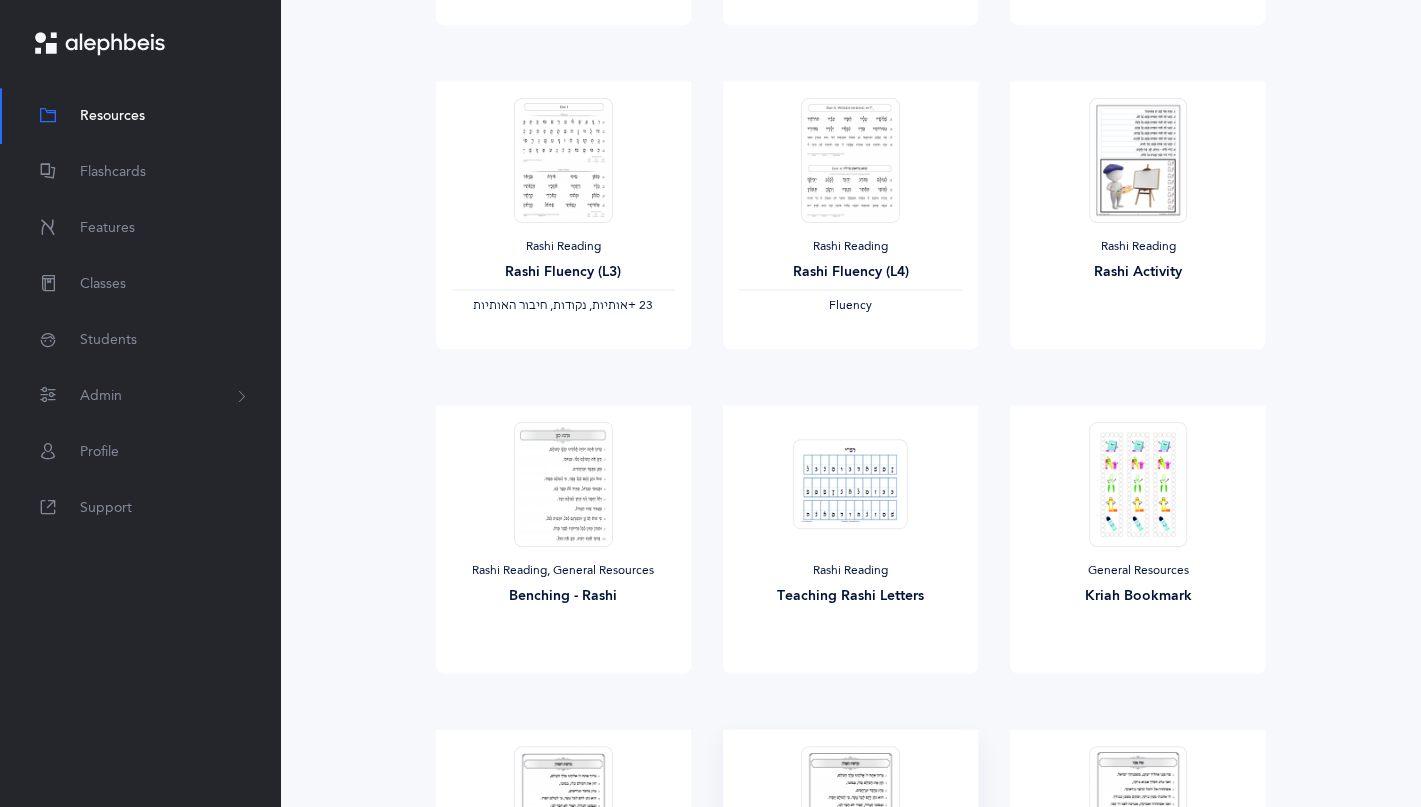scroll, scrollTop: 1172, scrollLeft: 0, axis: vertical 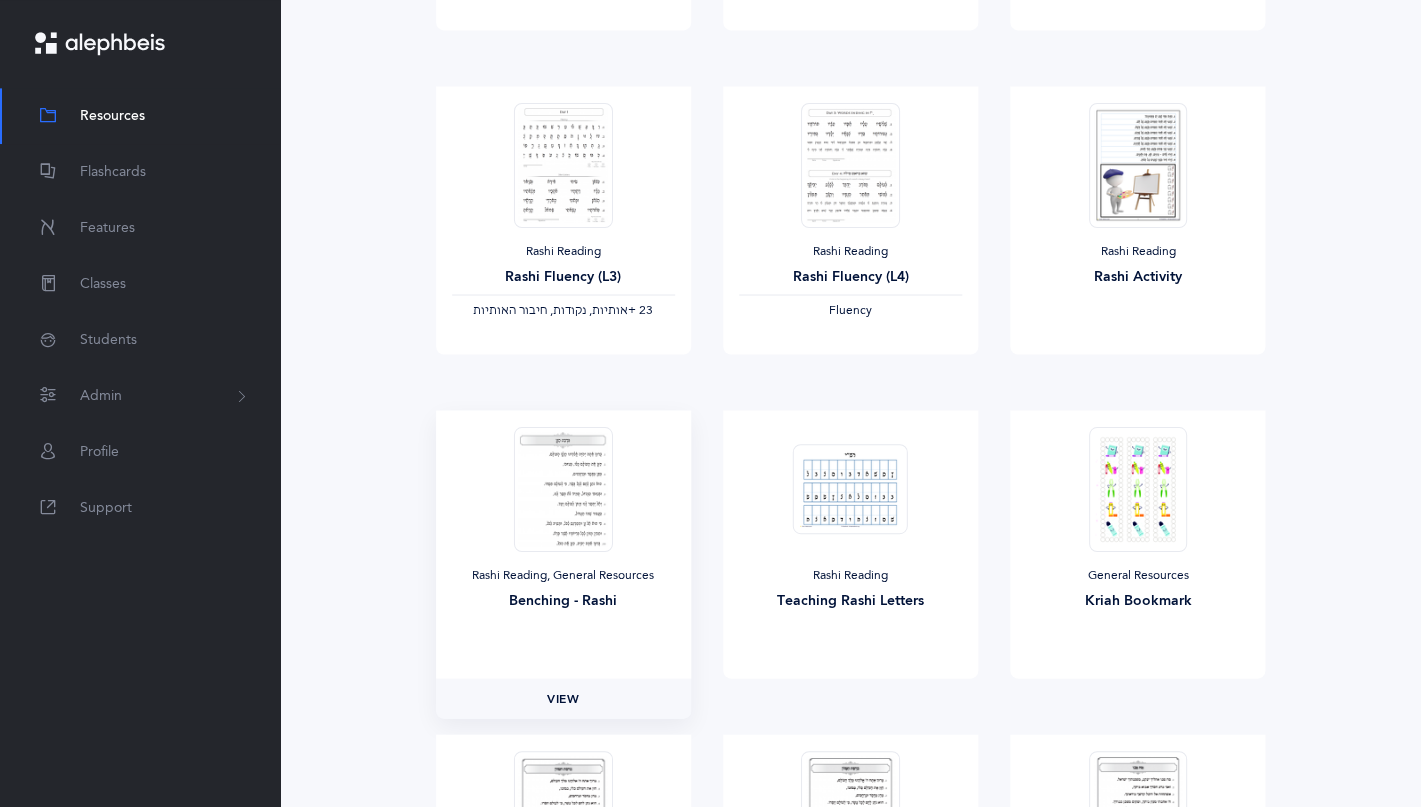 click on "View" at bounding box center [563, 698] 